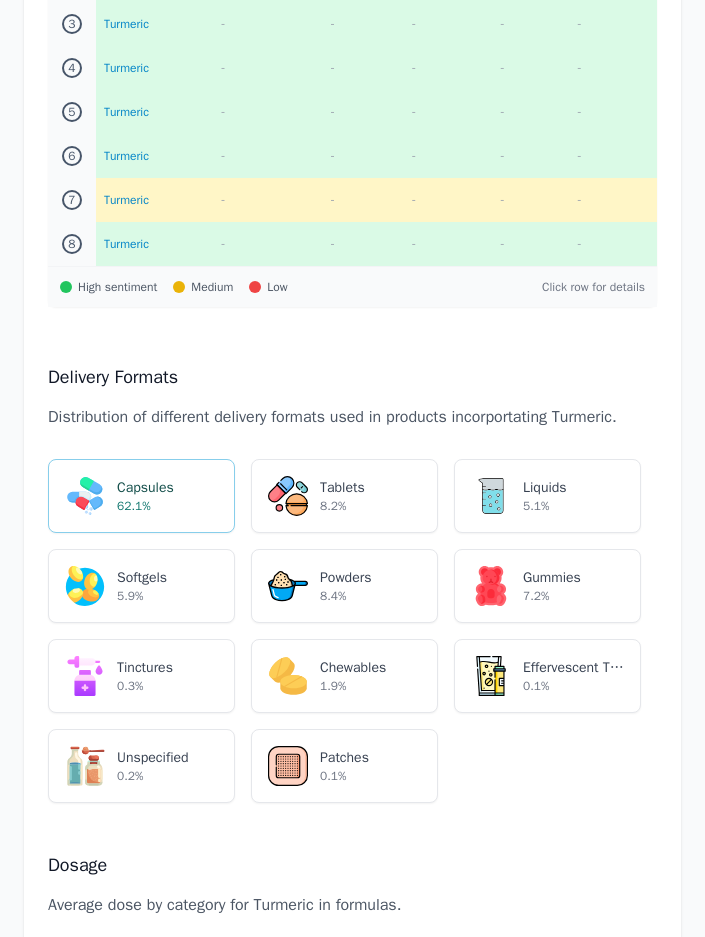 scroll, scrollTop: 3300, scrollLeft: 0, axis: vertical 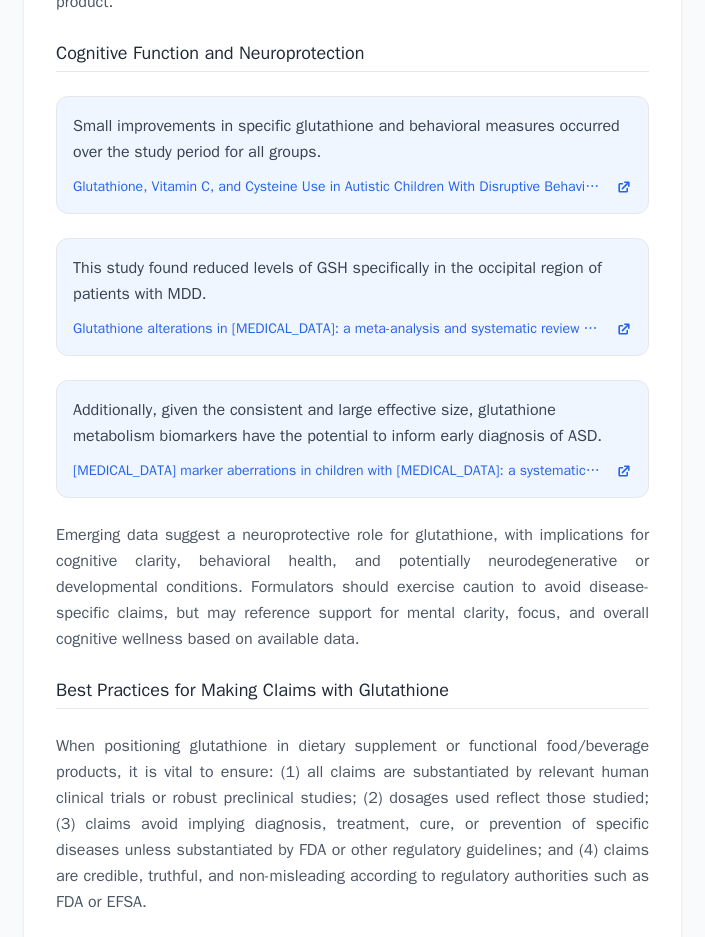 click on "Cognitive Function and Neuroprotection" at bounding box center (210, 53) 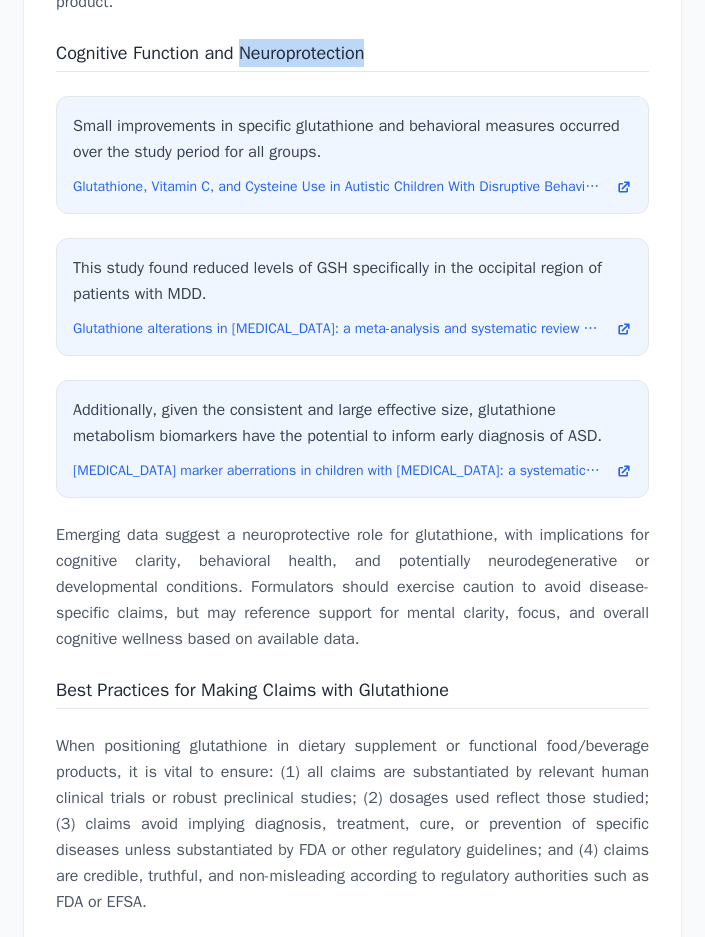 click on "Cognitive Function and Neuroprotection" at bounding box center (210, 53) 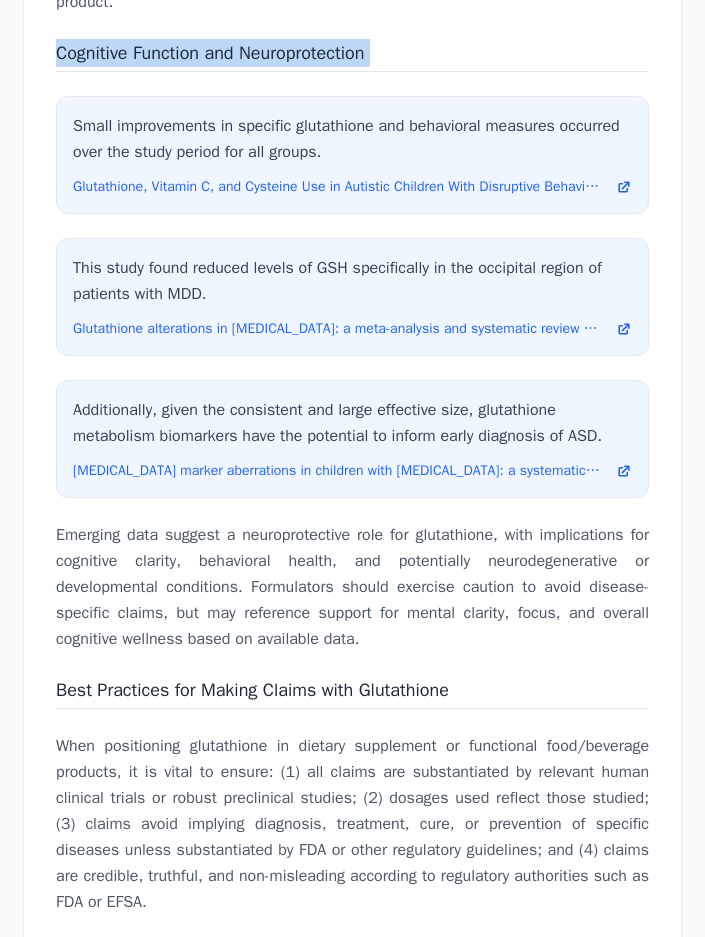 click on "Cognitive Function and Neuroprotection" at bounding box center [210, 53] 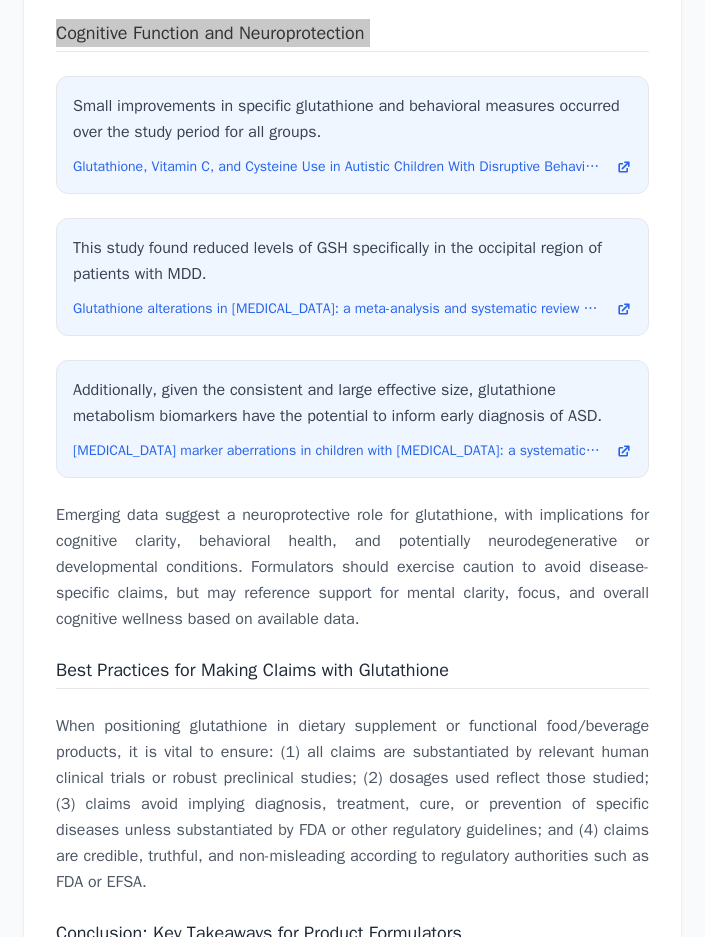 scroll, scrollTop: 9128, scrollLeft: 0, axis: vertical 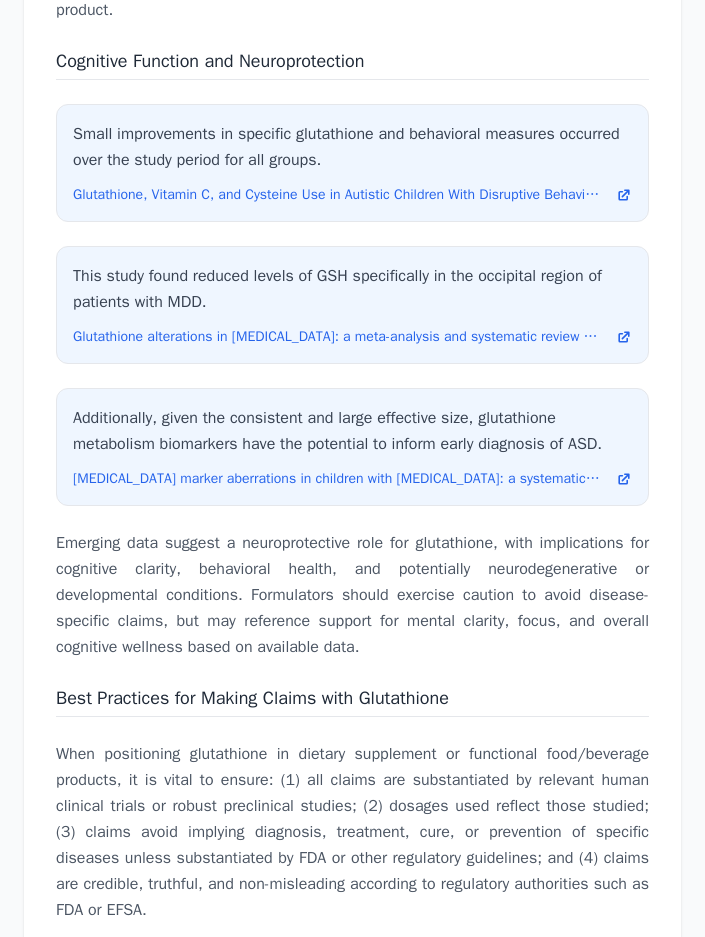 click on "Emerging data suggest a neuroprotective role for glutathione, with implications for cognitive clarity, behavioral health, and potentially neurodegenerative or developmental conditions. Formulators should exercise caution to avoid disease-specific claims, but may reference support for mental clarity, focus, and overall cognitive wellness based on available data." at bounding box center [352, 595] 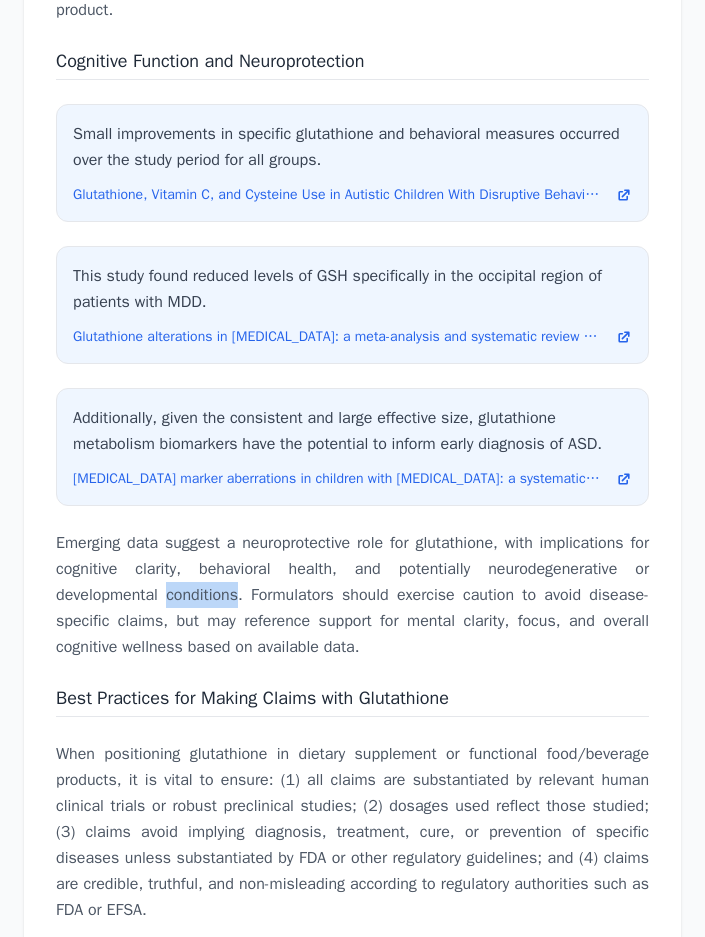 click on "Emerging data suggest a neuroprotective role for glutathione, with implications for cognitive clarity, behavioral health, and potentially neurodegenerative or developmental conditions. Formulators should exercise caution to avoid disease-specific claims, but may reference support for mental clarity, focus, and overall cognitive wellness based on available data." at bounding box center (352, 595) 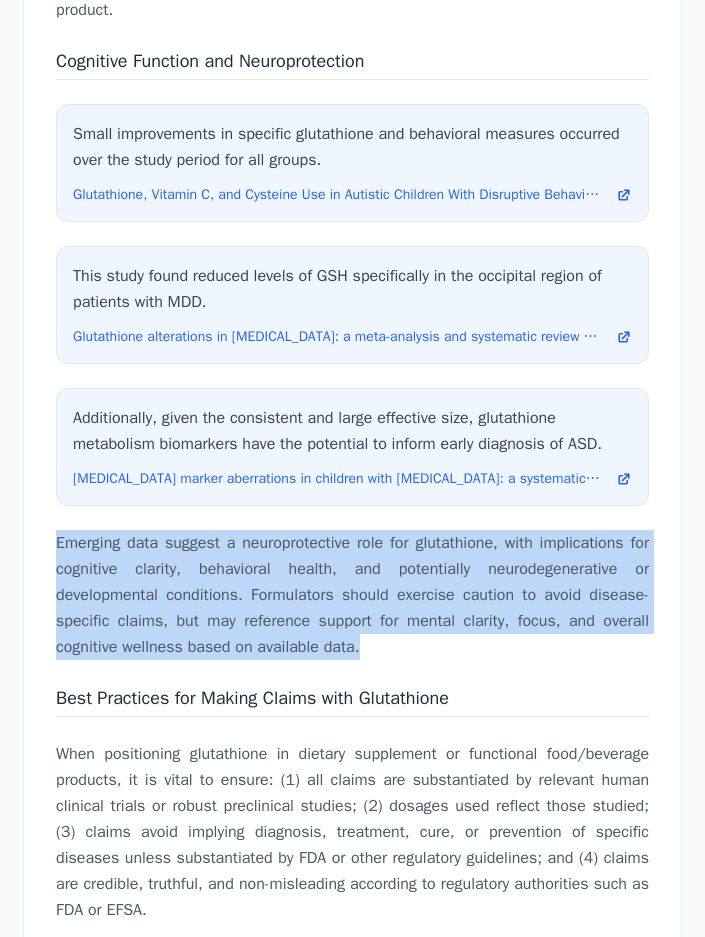 click on "Emerging data suggest a neuroprotective role for glutathione, with implications for cognitive clarity, behavioral health, and potentially neurodegenerative or developmental conditions. Formulators should exercise caution to avoid disease-specific claims, but may reference support for mental clarity, focus, and overall cognitive wellness based on available data." at bounding box center [352, 595] 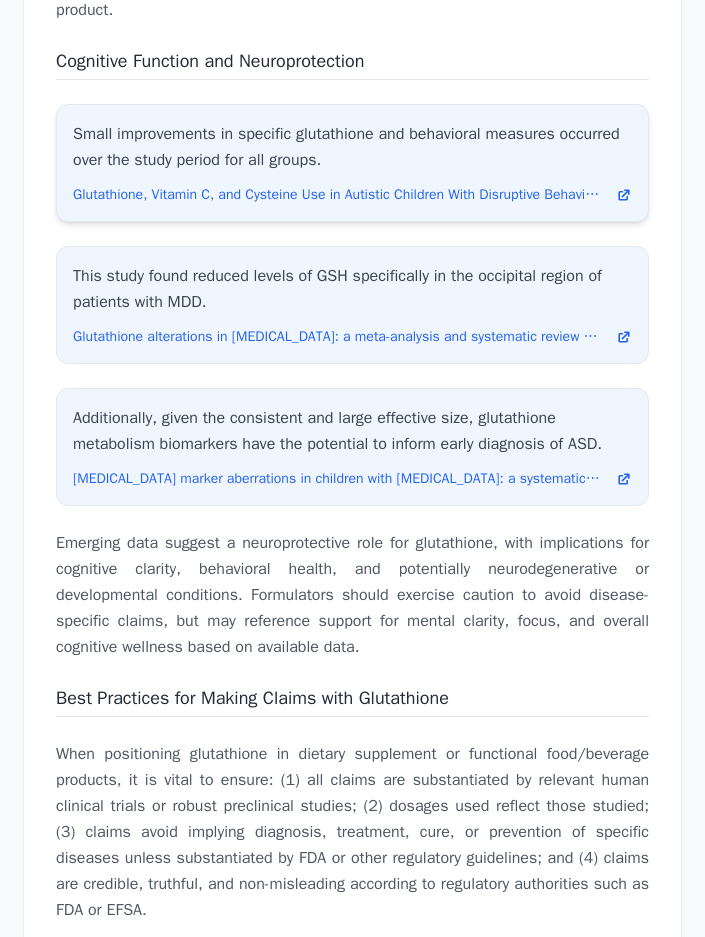 click on "Small improvements in specific glutathione and behavioral measures occurred over the study period for all groups." at bounding box center (352, 147) 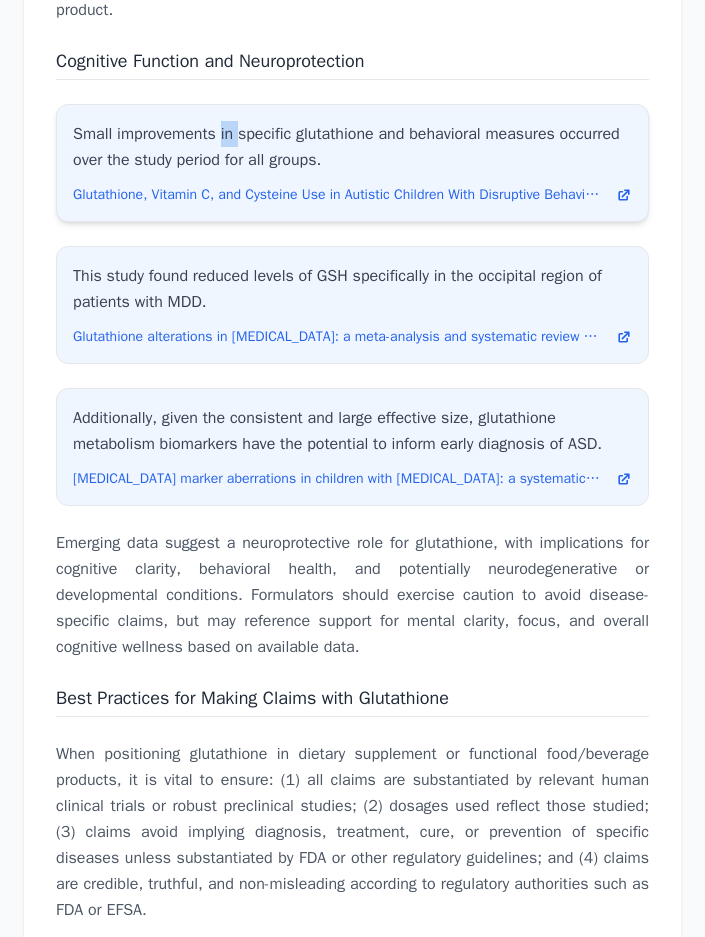 click on "Small improvements in specific glutathione and behavioral measures occurred over the study period for all groups." at bounding box center (352, 147) 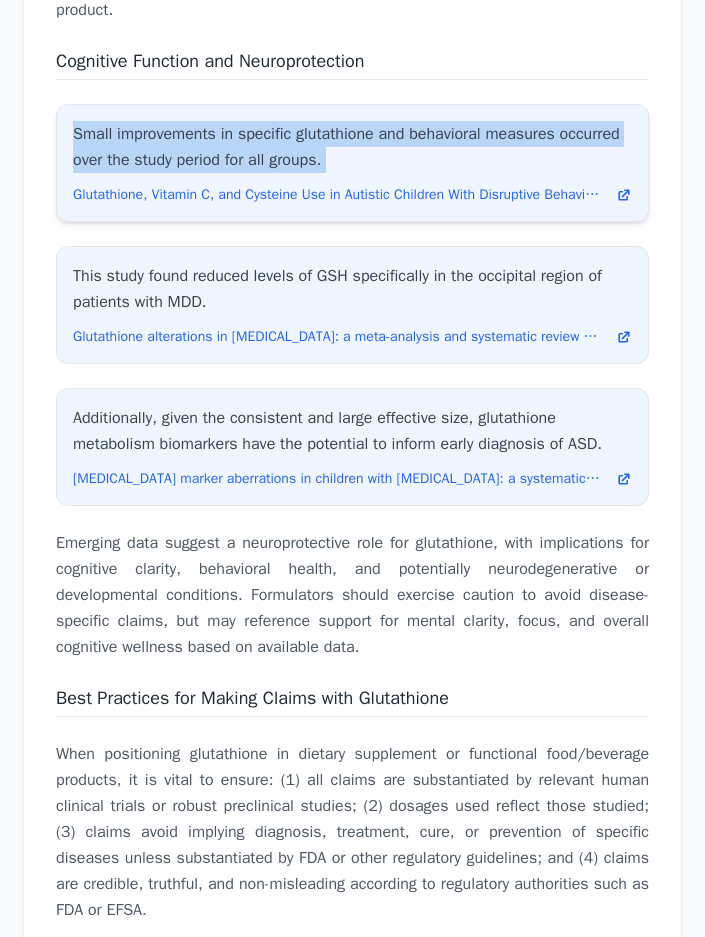 click on "Small improvements in specific glutathione and behavioral measures occurred over the study period for all groups." at bounding box center [352, 147] 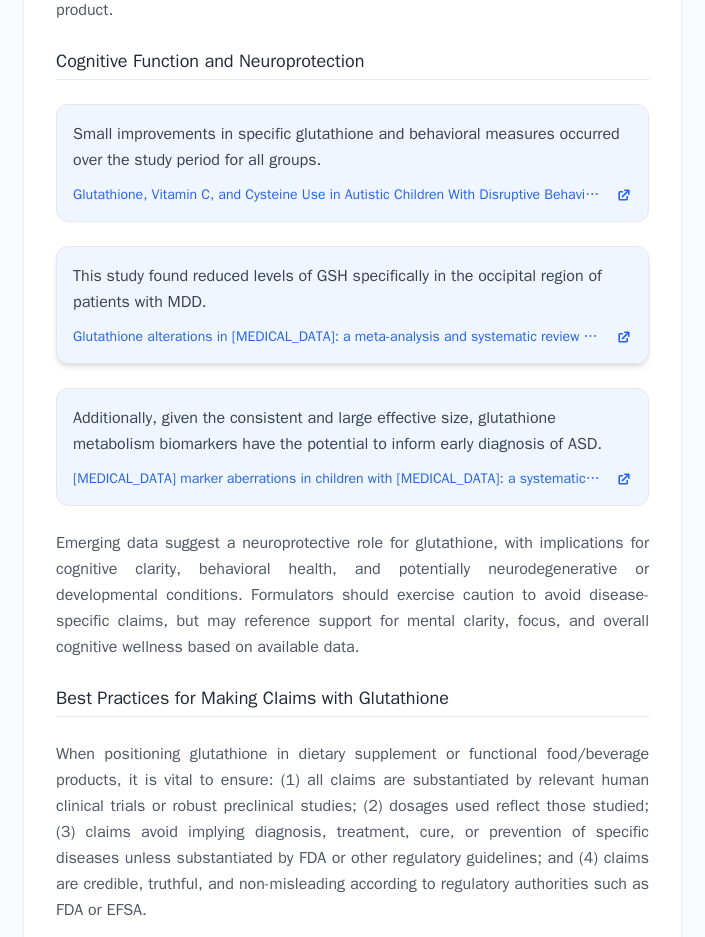 click on "This study found reduced levels of GSH specifically in the occipital region of patients with MDD." at bounding box center [352, 289] 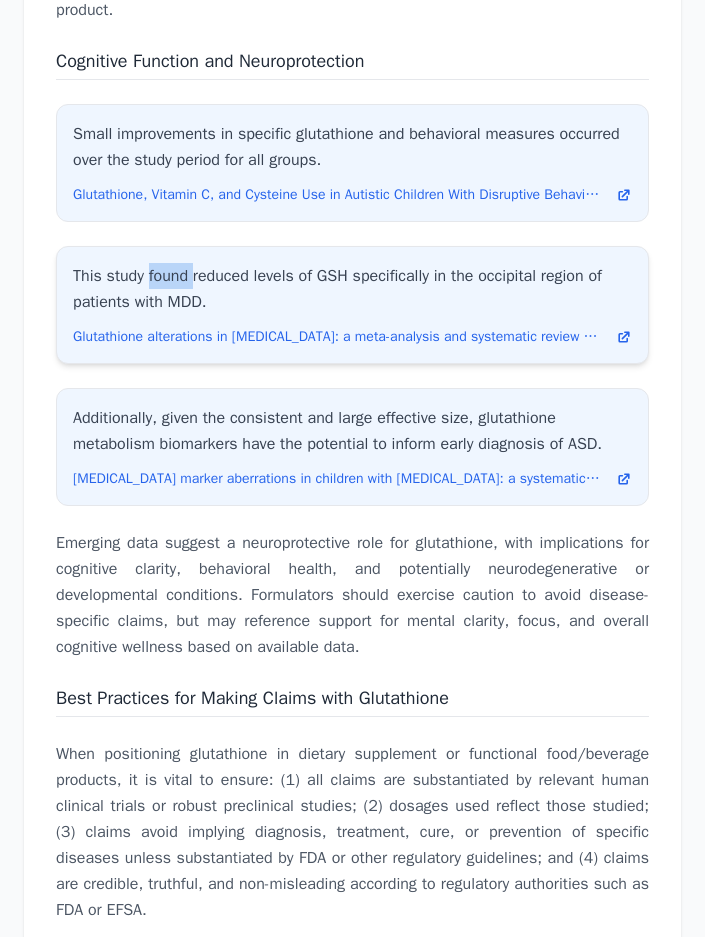click on "This study found reduced levels of GSH specifically in the occipital region of patients with MDD." at bounding box center (352, 289) 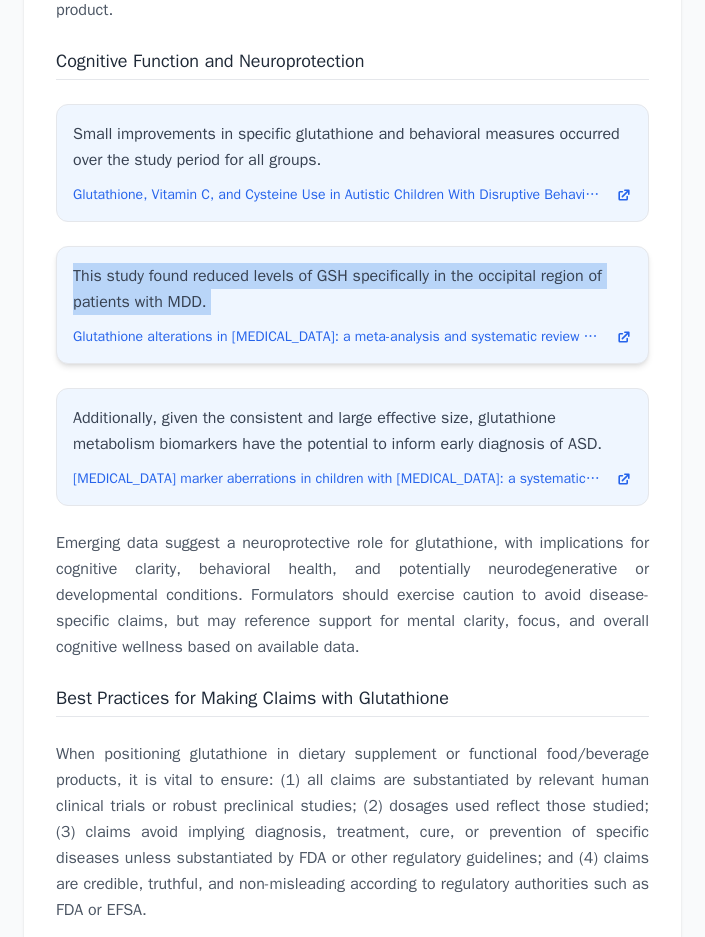 click on "This study found reduced levels of GSH specifically in the occipital region of patients with MDD." at bounding box center [352, 289] 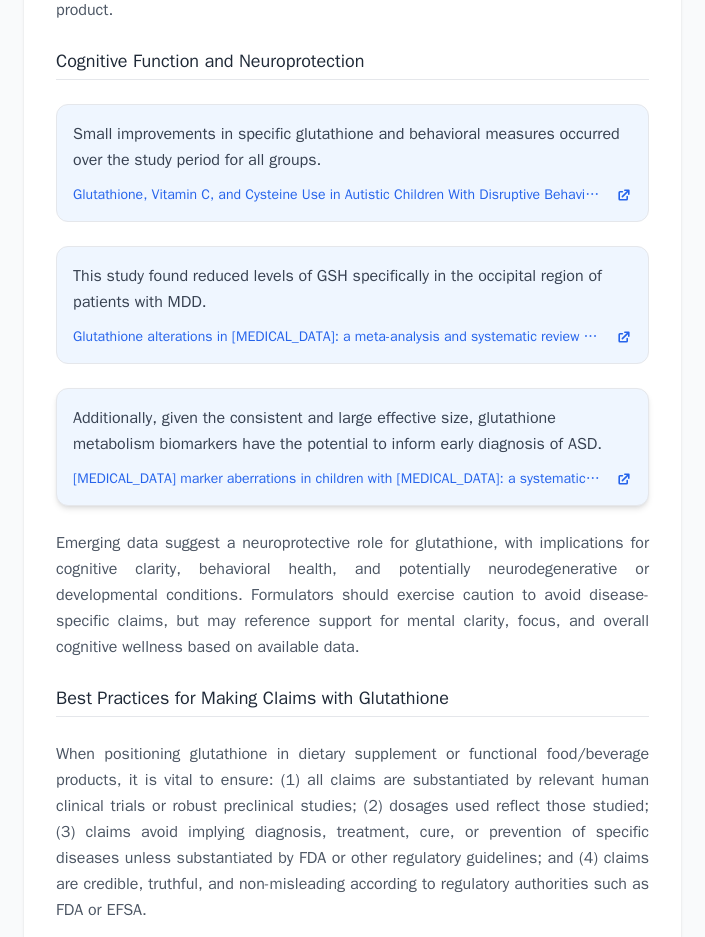 click on "Additionally, given the consistent and large effective size, glutathione metabolism biomarkers have the potential to inform early diagnosis of ASD." at bounding box center (352, 431) 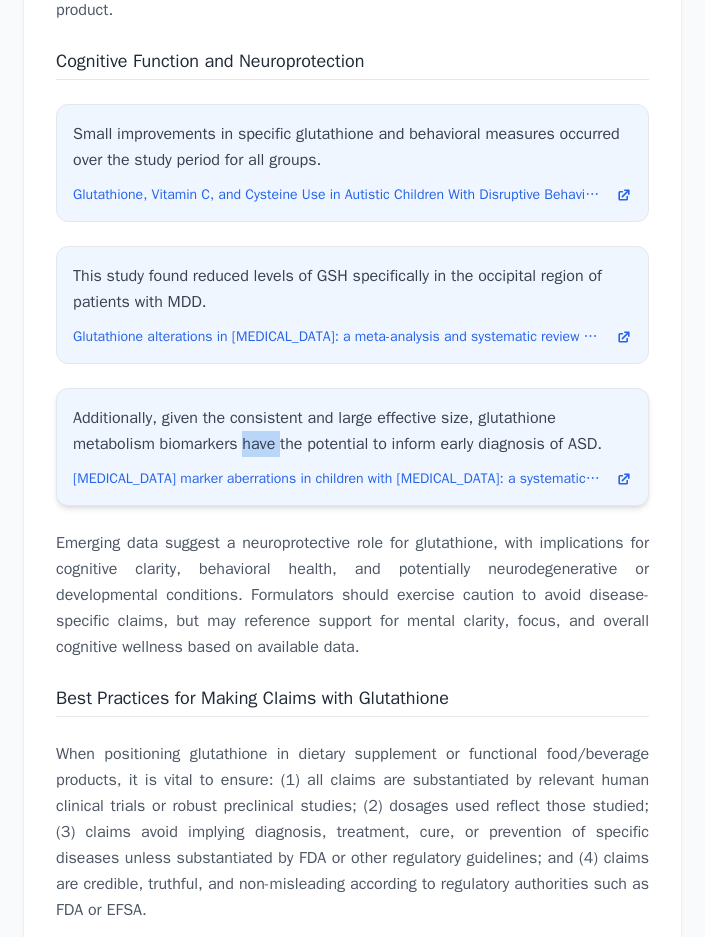 click on "Additionally, given the consistent and large effective size, glutathione metabolism biomarkers have the potential to inform early diagnosis of ASD." at bounding box center (352, 431) 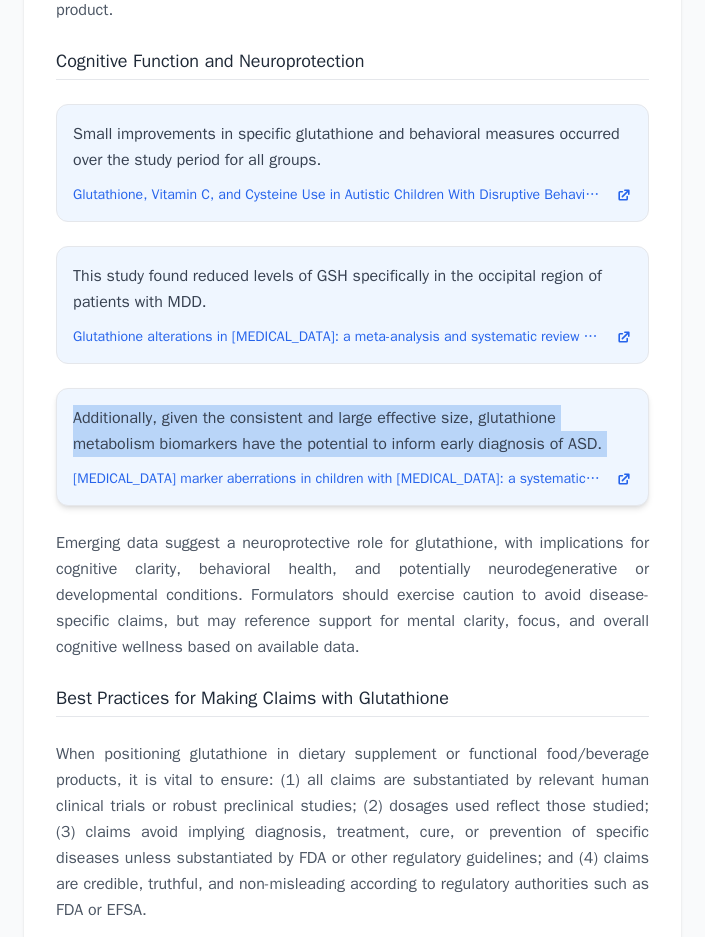 click on "Additionally, given the consistent and large effective size, glutathione metabolism biomarkers have the potential to inform early diagnosis of ASD." at bounding box center [352, 431] 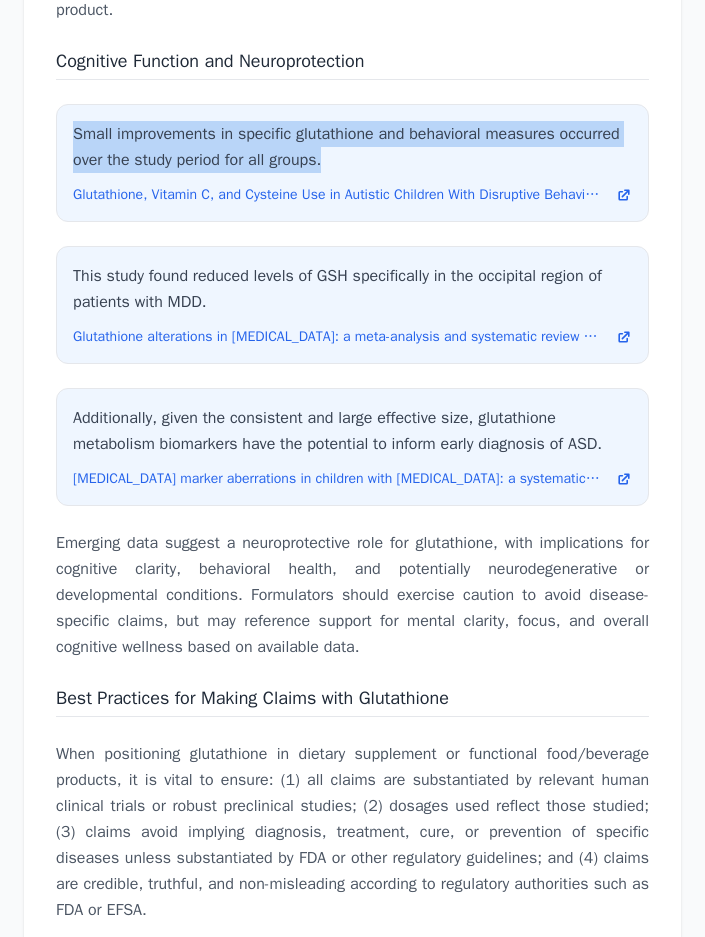 copy on "Small improvements in specific glutathione and behavioral measures occurred over the study period for all groups." 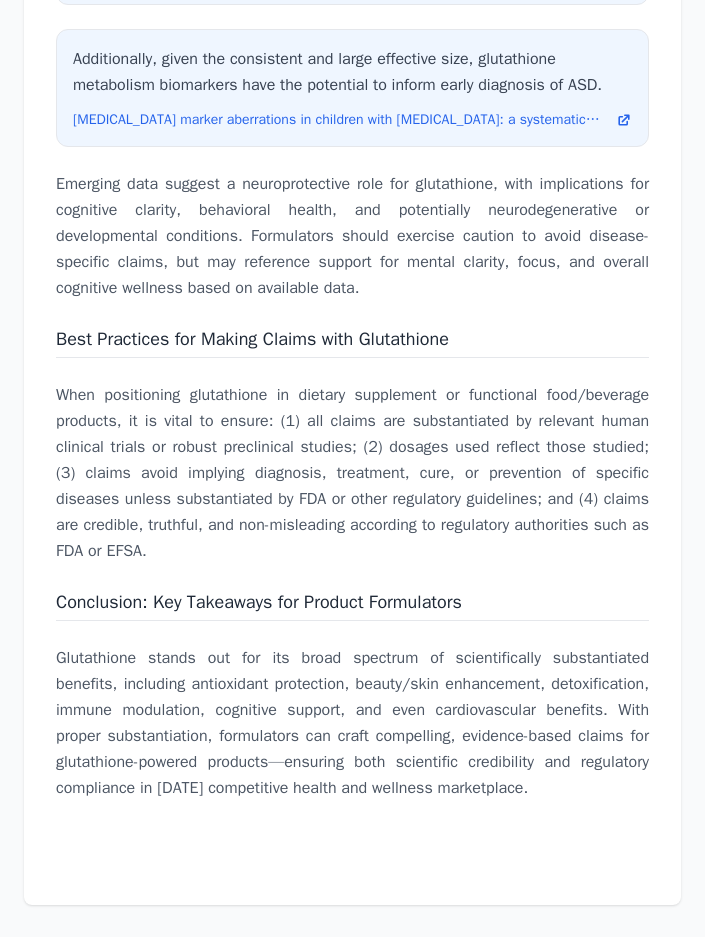 scroll, scrollTop: 9528, scrollLeft: 0, axis: vertical 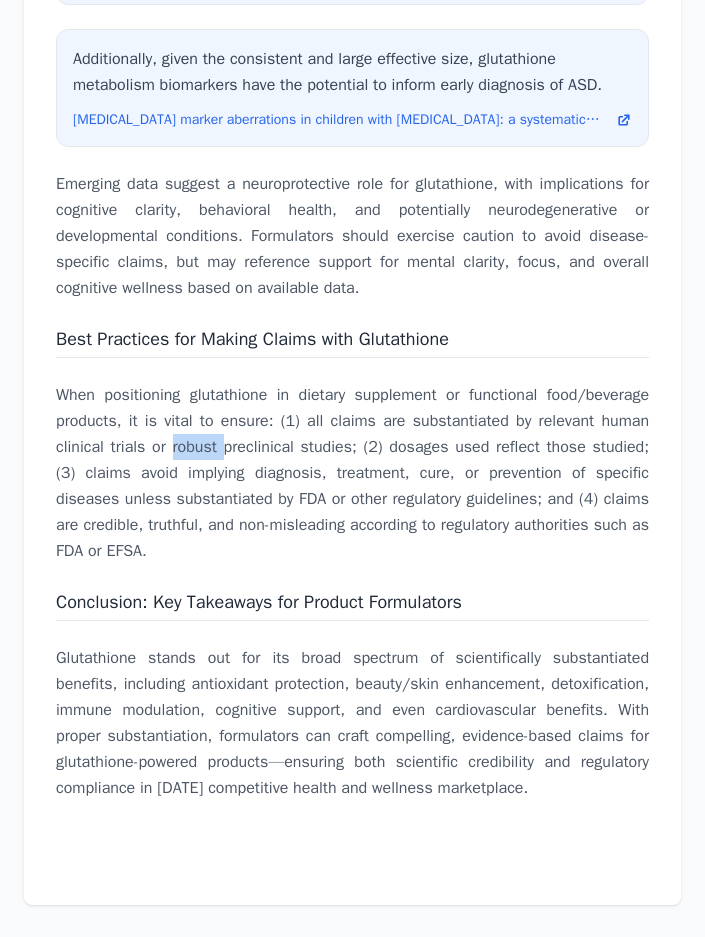 click on "When positioning glutathione in dietary supplement or functional food/beverage products, it is vital to ensure: (1) all claims are substantiated by relevant human clinical trials or robust preclinical studies; (2) dosages used reflect those studied; (3) claims avoid implying diagnosis, treatment, cure, or prevention of specific diseases unless substantiated by FDA or other regulatory guidelines; and (4) claims are credible, truthful, and non-misleading according to regulatory authorities such as FDA or EFSA." at bounding box center [352, 473] 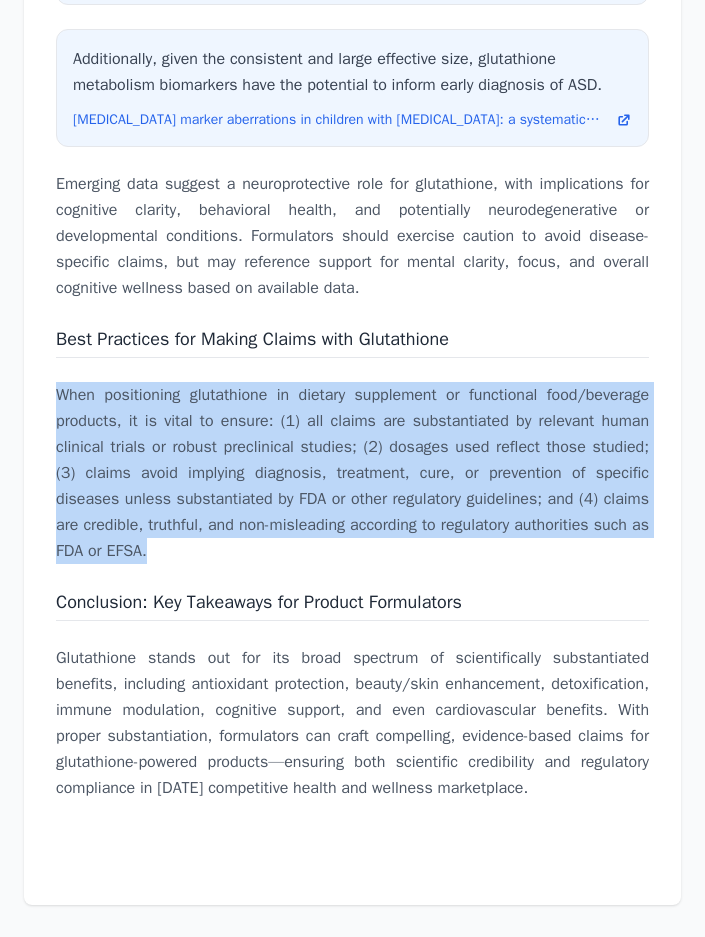 click on "When positioning glutathione in dietary supplement or functional food/beverage products, it is vital to ensure: (1) all claims are substantiated by relevant human clinical trials or robust preclinical studies; (2) dosages used reflect those studied; (3) claims avoid implying diagnosis, treatment, cure, or prevention of specific diseases unless substantiated by FDA or other regulatory guidelines; and (4) claims are credible, truthful, and non-misleading according to regulatory authorities such as FDA or EFSA." at bounding box center (352, 473) 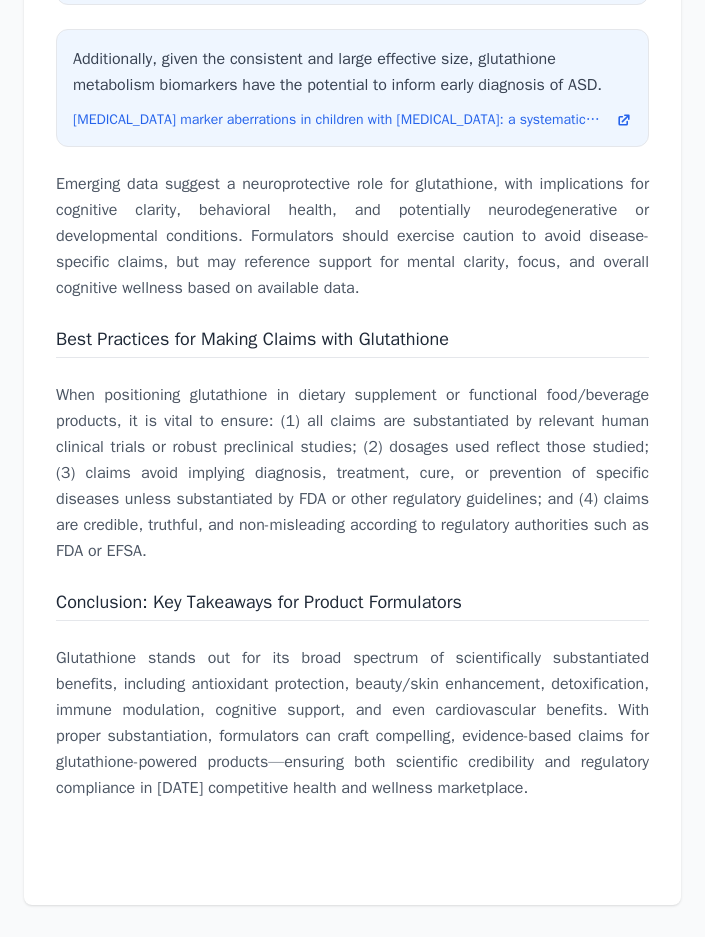 click on "Glutathione stands out for its broad spectrum of scientifically substantiated benefits, including antioxidant protection, beauty/skin enhancement, detoxification, immune modulation, cognitive support, and even cardiovascular benefits. With proper substantiation, formulators can craft compelling, evidence-based claims for glutathione-powered products—ensuring both scientific credibility and regulatory compliance in [DATE] competitive health and wellness marketplace." at bounding box center [352, 723] 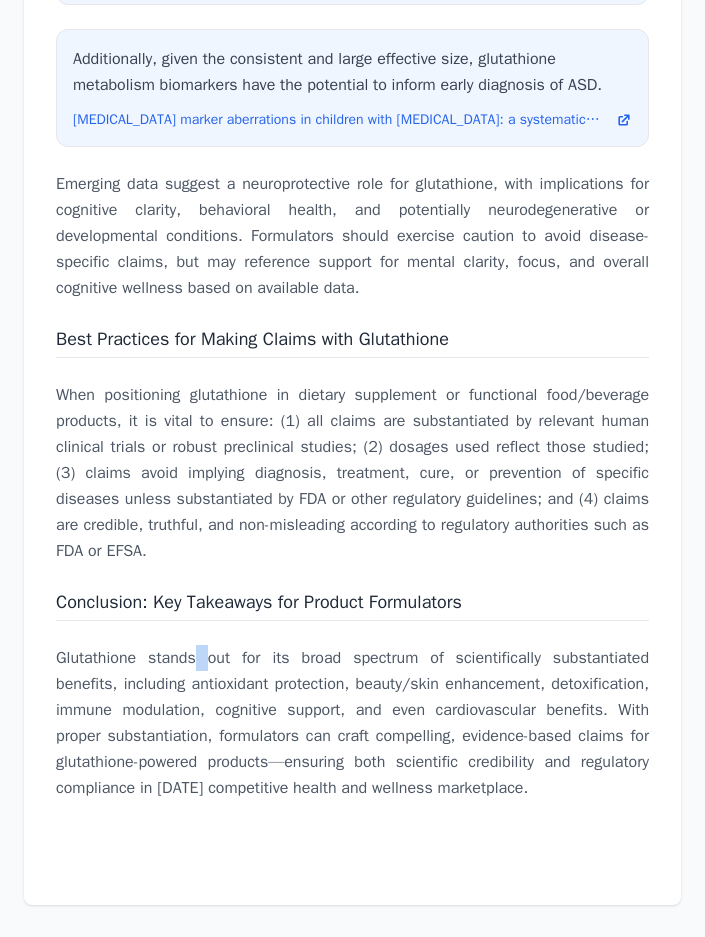 click on "Glutathione stands out for its broad spectrum of scientifically substantiated benefits, including antioxidant protection, beauty/skin enhancement, detoxification, immune modulation, cognitive support, and even cardiovascular benefits. With proper substantiation, formulators can craft compelling, evidence-based claims for glutathione-powered products—ensuring both scientific credibility and regulatory compliance in [DATE] competitive health and wellness marketplace." at bounding box center (352, 723) 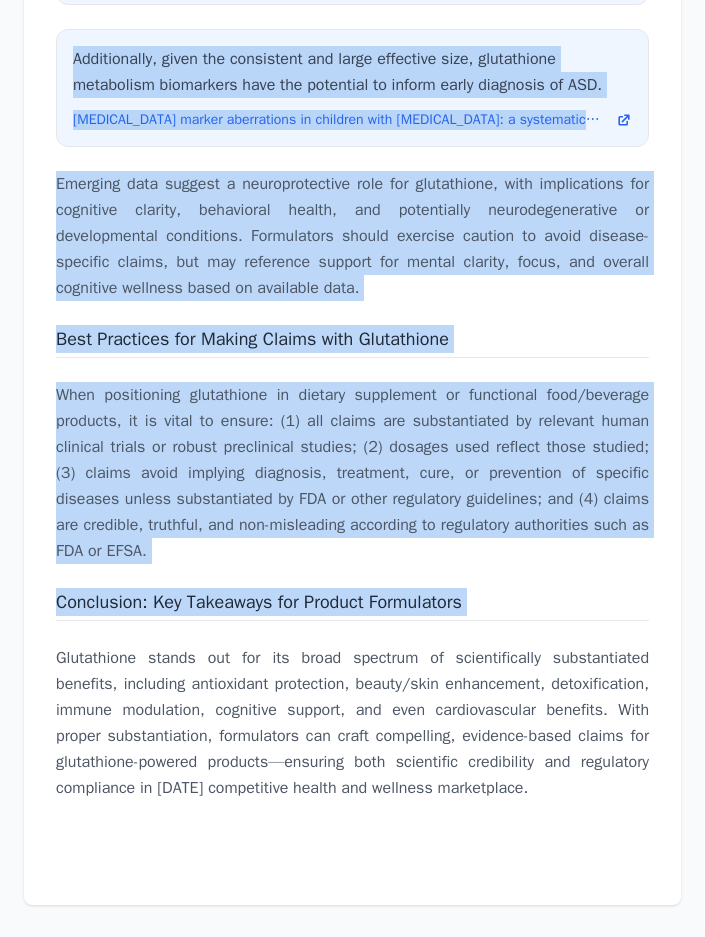 click on "Glutathione stands out for its broad spectrum of scientifically substantiated benefits, including antioxidant protection, beauty/skin enhancement, detoxification, immune modulation, cognitive support, and even cardiovascular benefits. With proper substantiation, formulators can craft compelling, evidence-based claims for glutathione-powered products—ensuring both scientific credibility and regulatory compliance in [DATE] competitive health and wellness marketplace." at bounding box center [352, 723] 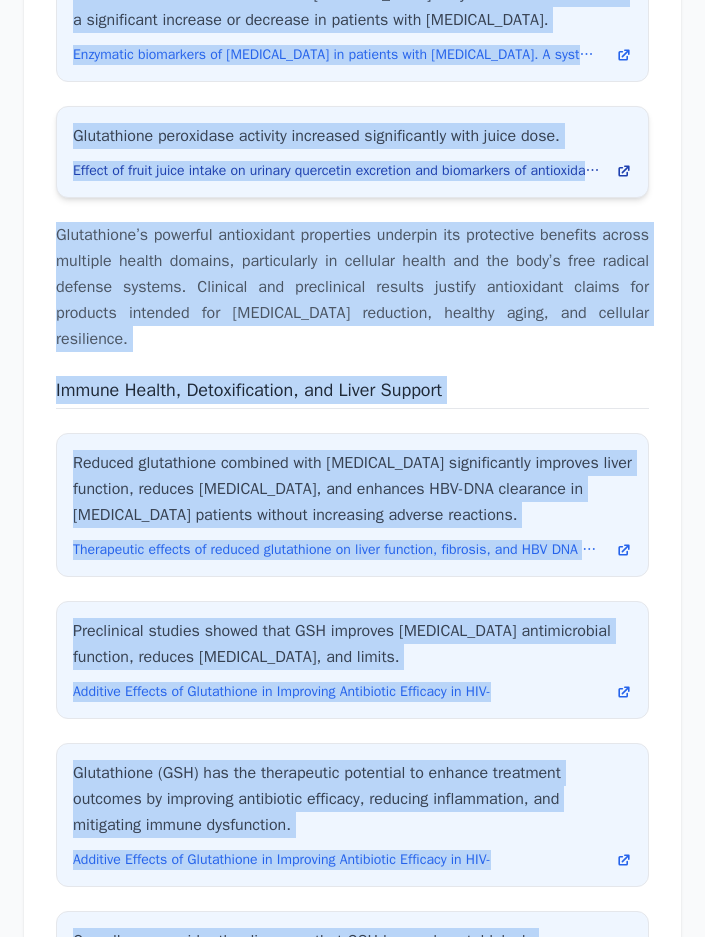 scroll, scrollTop: 7628, scrollLeft: 0, axis: vertical 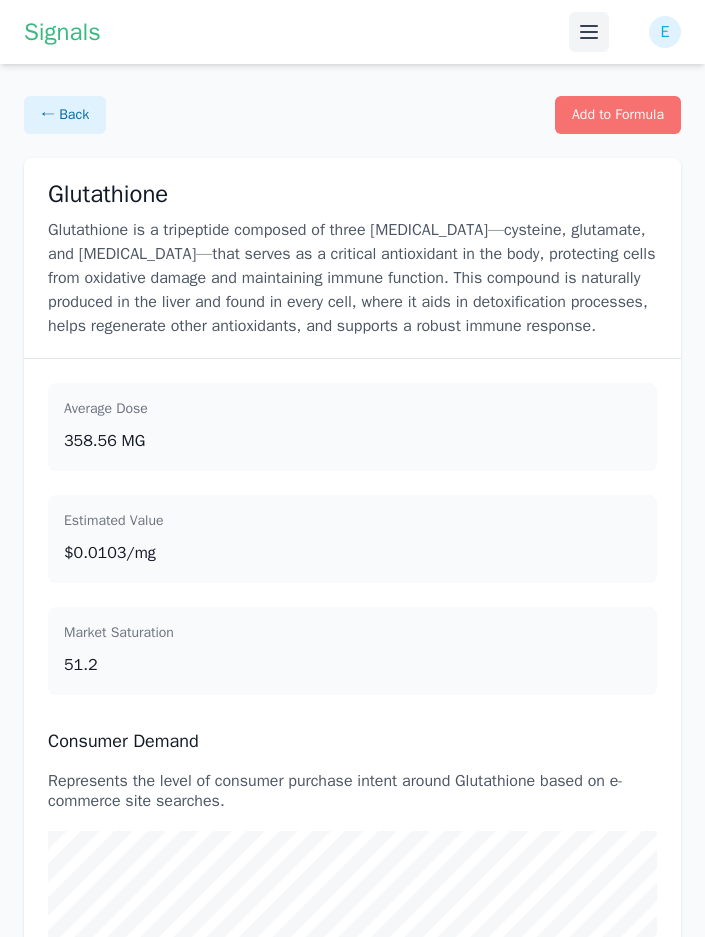 click 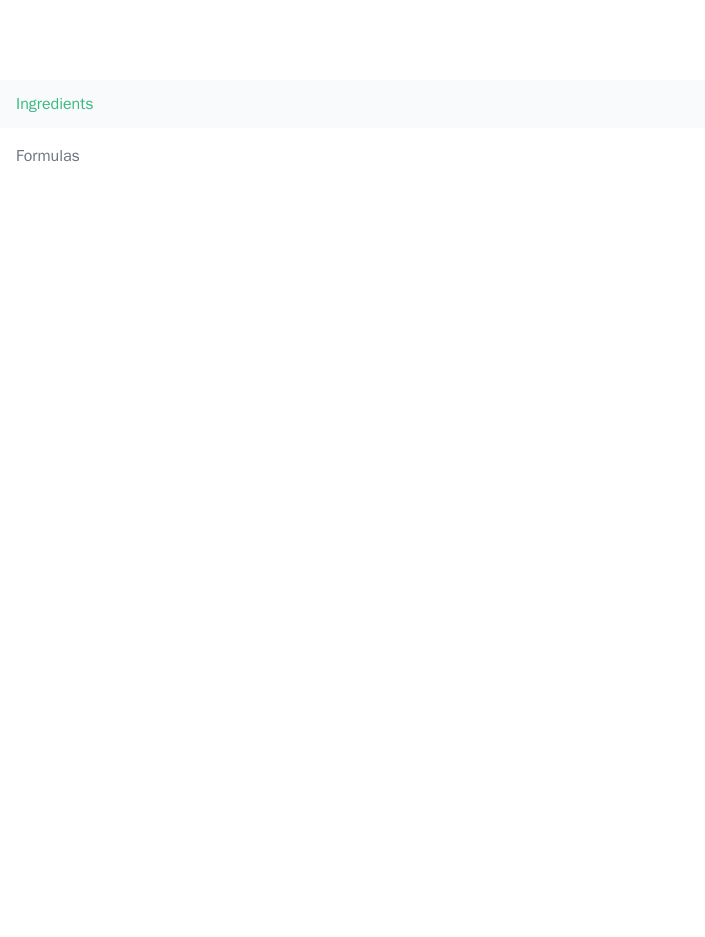 click on "Ingredients" at bounding box center [352, 104] 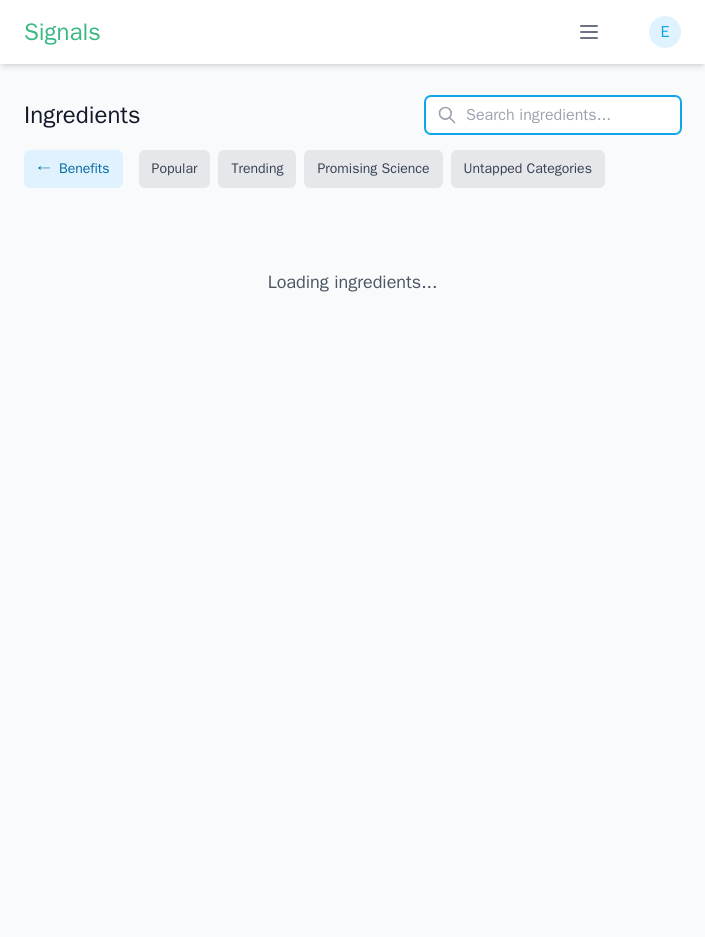 click at bounding box center [553, 115] 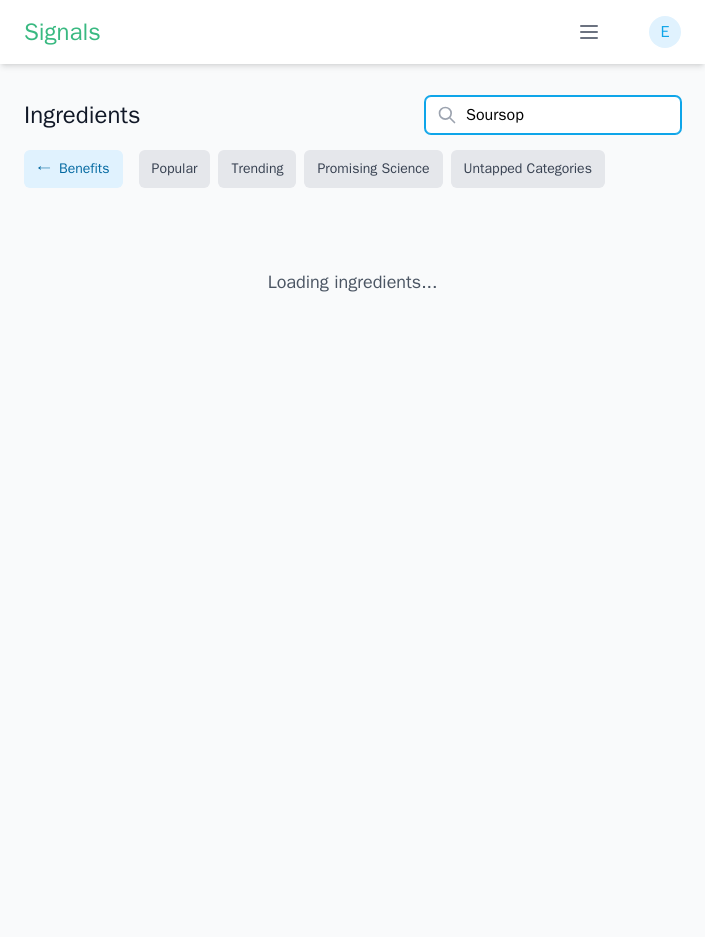 type on "Soursop" 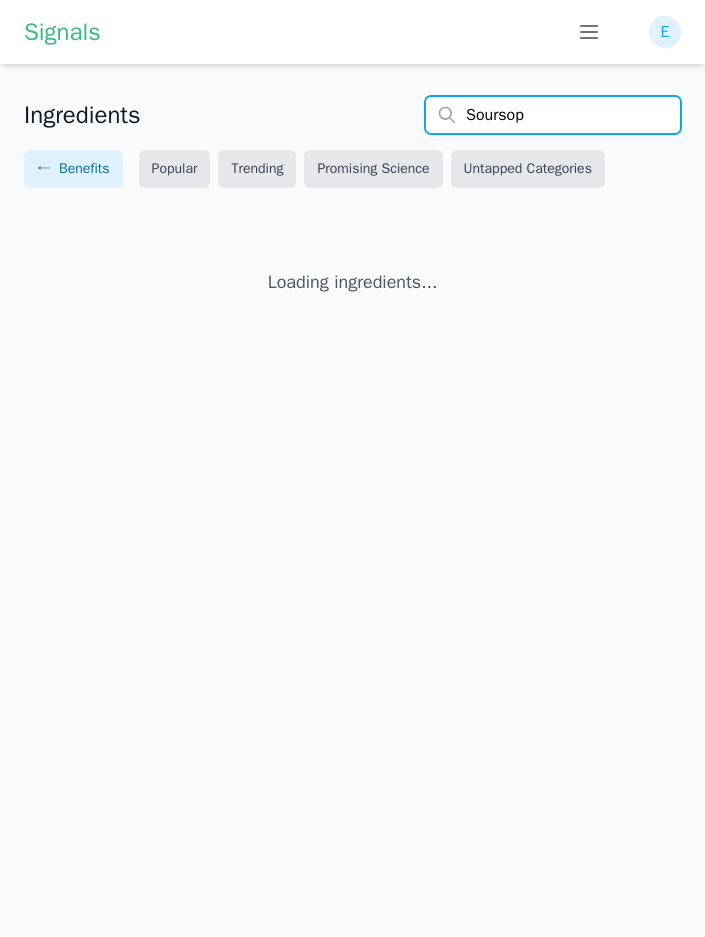 click on "Soursop" at bounding box center (553, 115) 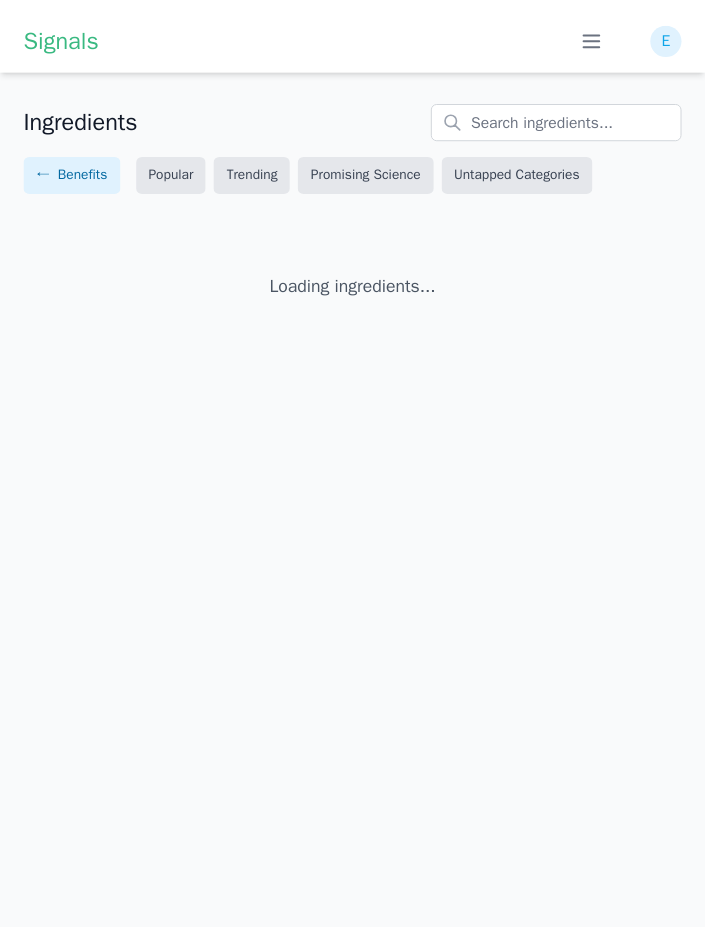 scroll, scrollTop: 0, scrollLeft: 0, axis: both 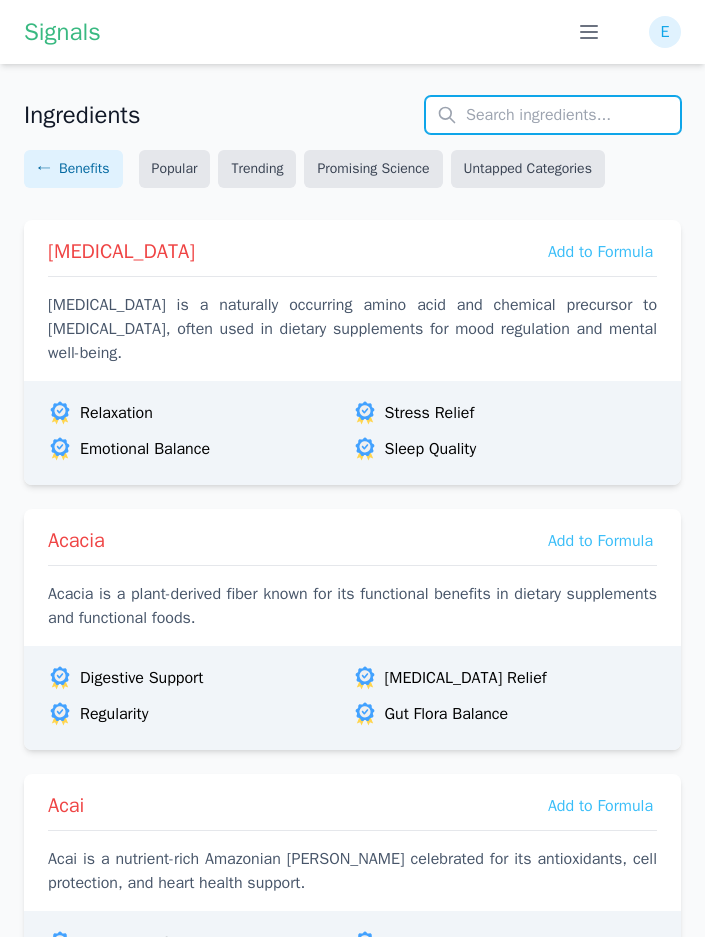 click at bounding box center (553, 115) 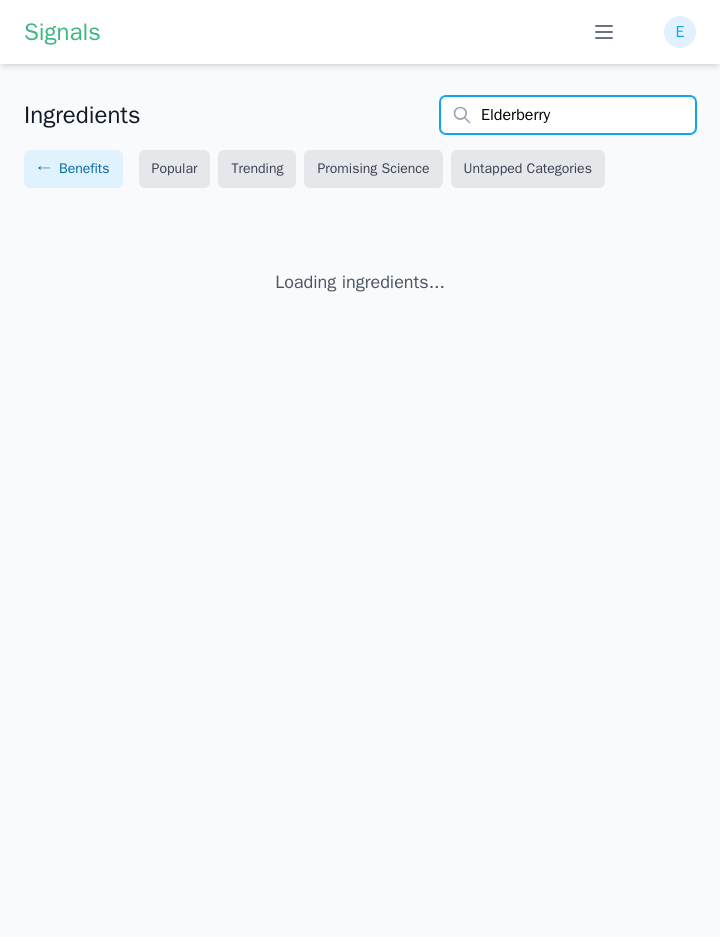 type on "Elderberry" 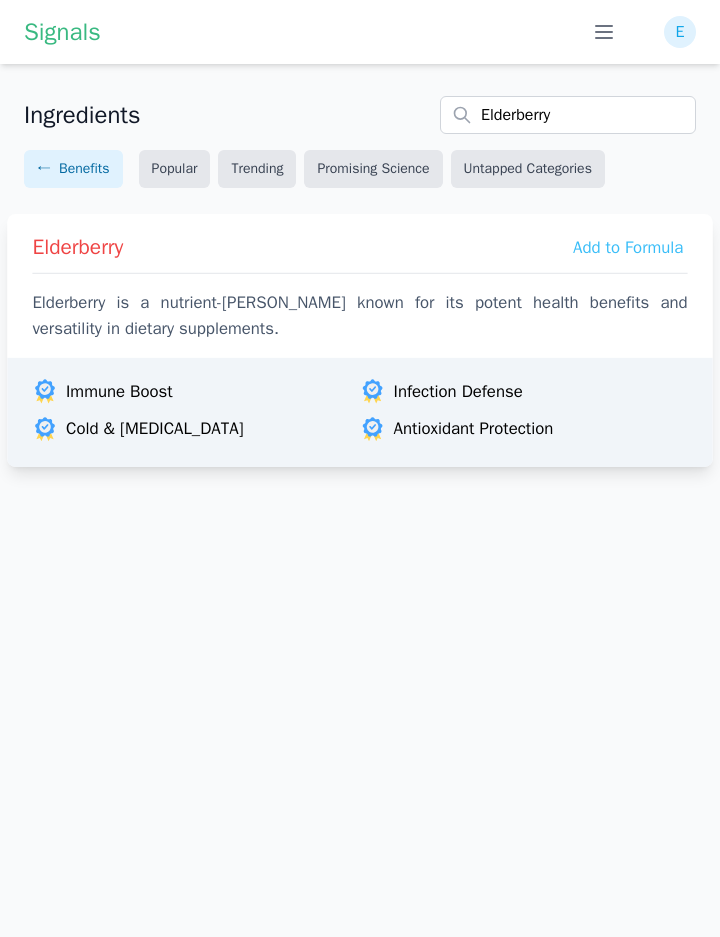 click on "Elderberry  Add to Formula  Elderberry is a nutrient-rich berry known for its potent health benefits and versatility in dietary supplements." at bounding box center [360, 281] 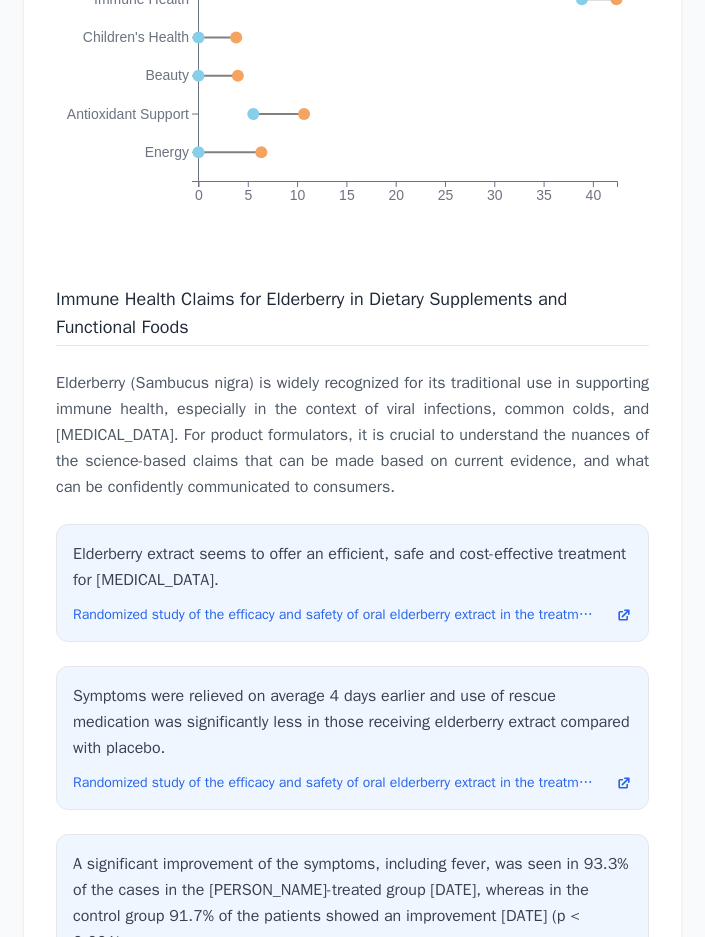 scroll, scrollTop: 5042, scrollLeft: 0, axis: vertical 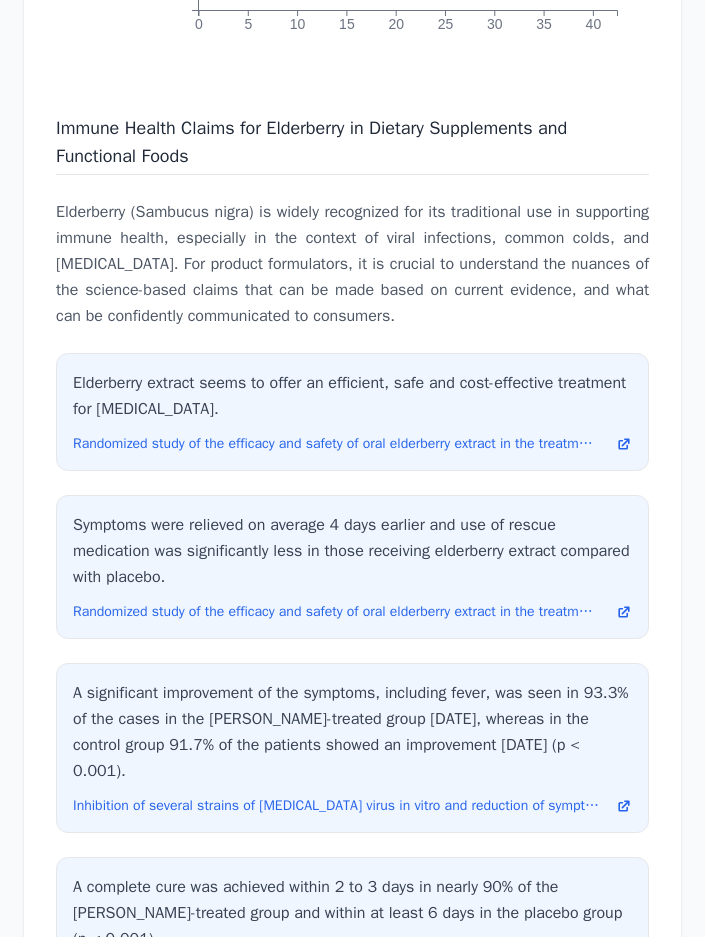 click on "Immune Health Claims for Elderberry in Dietary Supplements and Functional Foods" at bounding box center (311, 142) 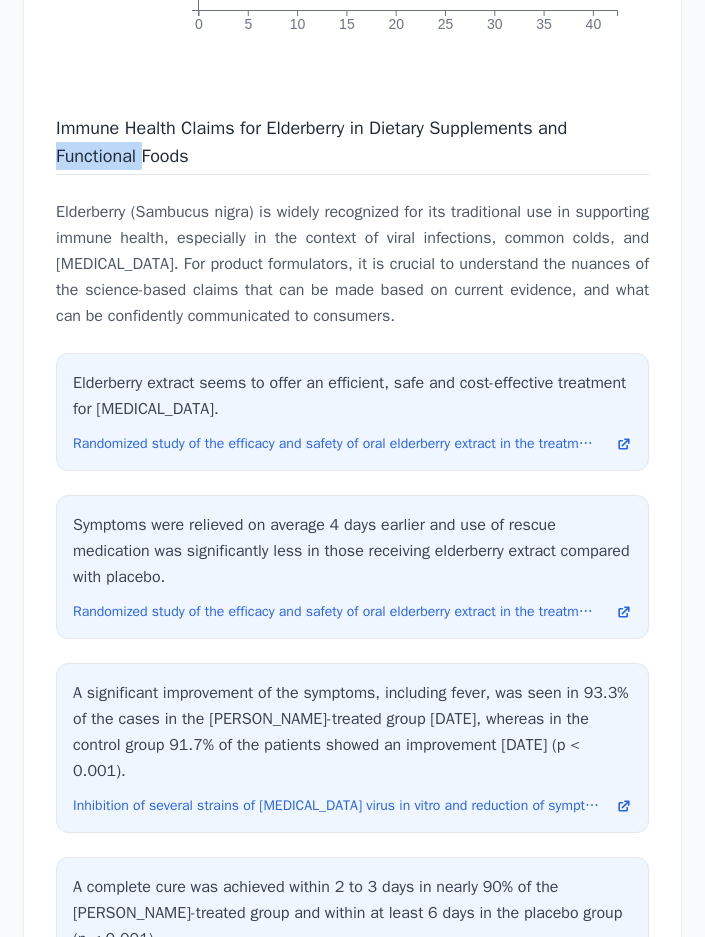 click on "Immune Health Claims for Elderberry in Dietary Supplements and Functional Foods" at bounding box center [311, 142] 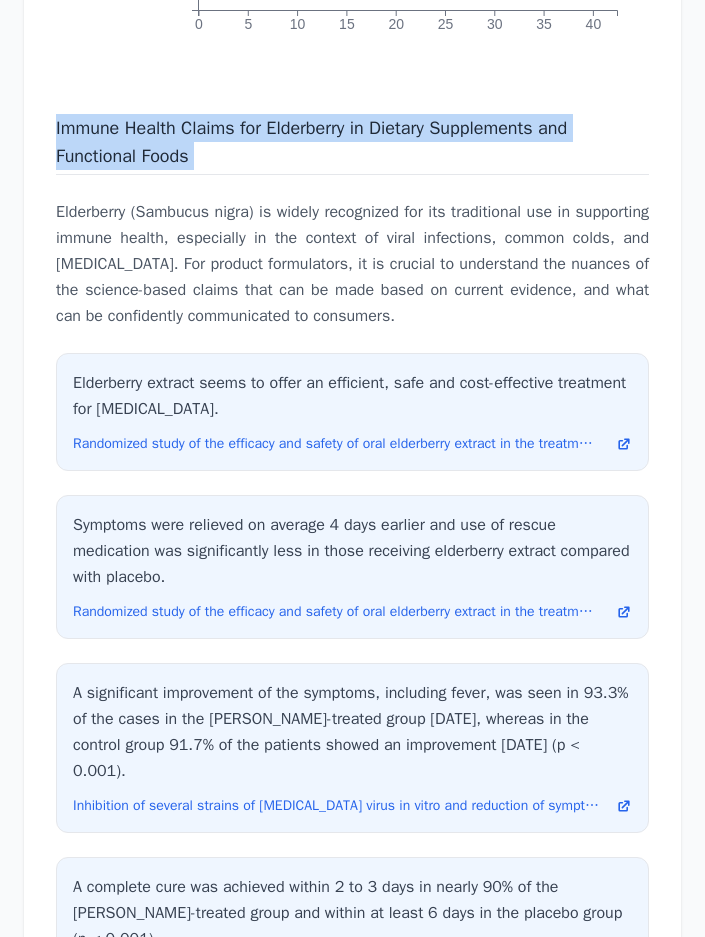 click on "Immune Health Claims for Elderberry in Dietary Supplements and Functional Foods" at bounding box center [311, 142] 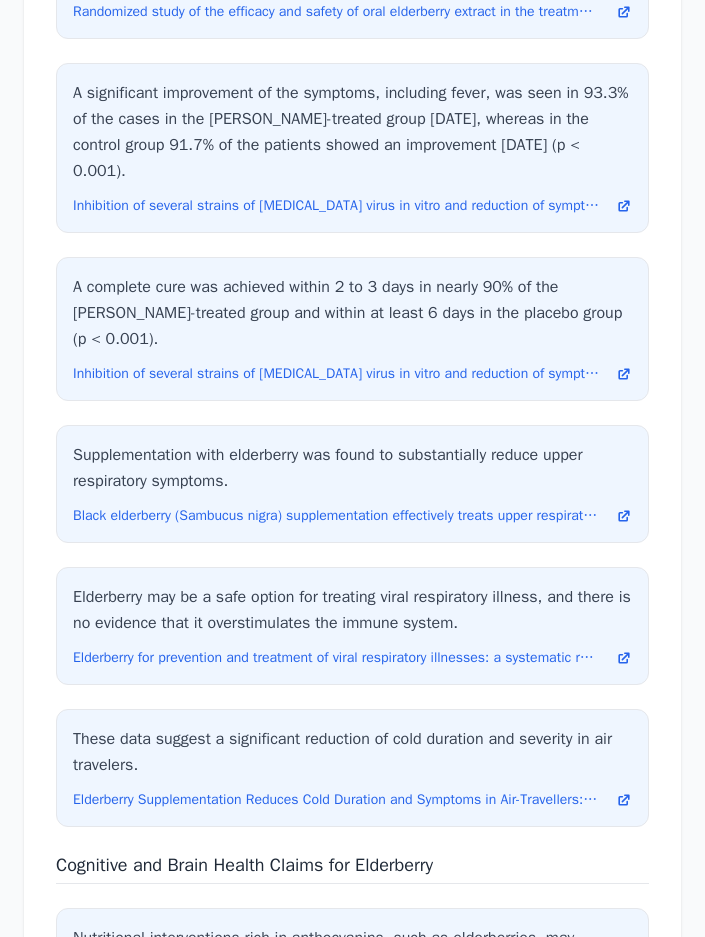 scroll, scrollTop: 5242, scrollLeft: 0, axis: vertical 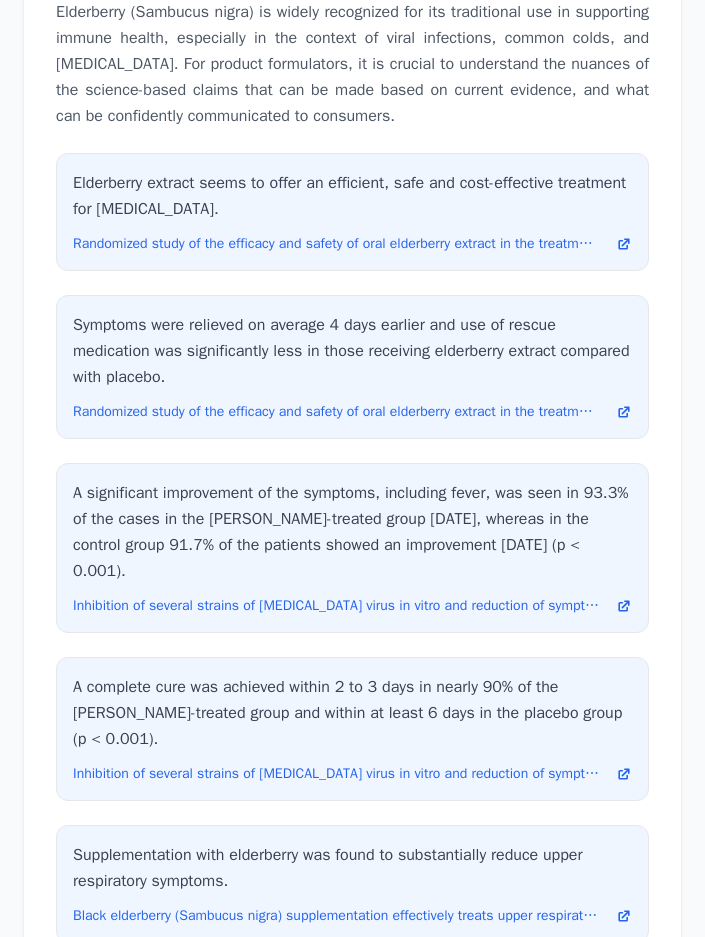 click on "Elderberry (Sambucus nigra) is widely recognized for its traditional use in supporting immune health, especially in the context of viral infections, common colds, and influenza. For product formulators, it is crucial to understand the nuances of the science-based claims that can be made based on current evidence, and what can be confidently communicated to consumers." at bounding box center (352, 64) 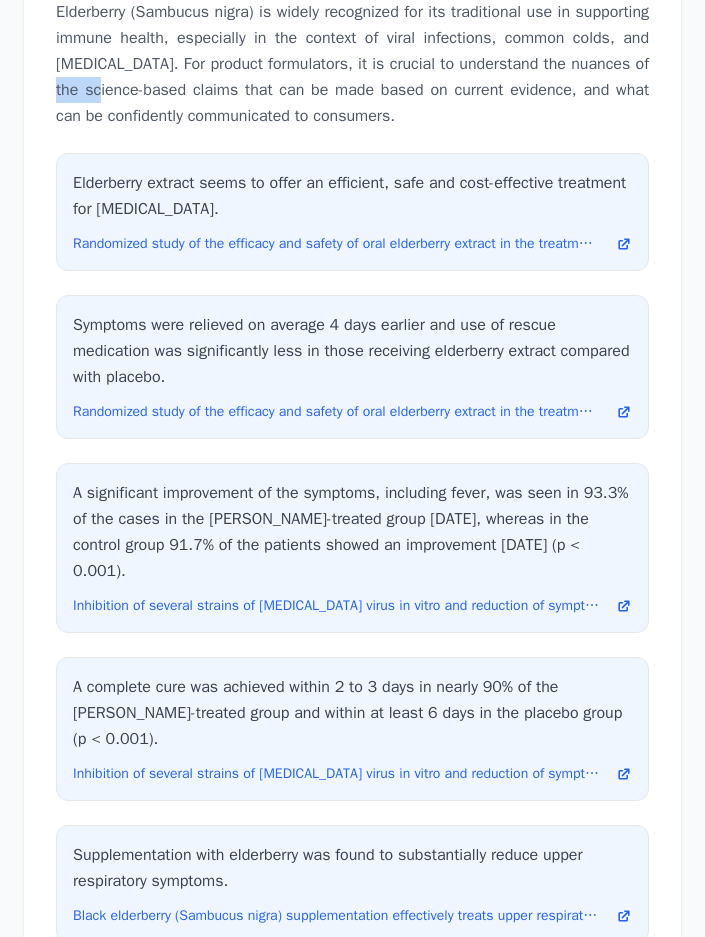 click on "Elderberry (Sambucus nigra) is widely recognized for its traditional use in supporting immune health, especially in the context of viral infections, common colds, and influenza. For product formulators, it is crucial to understand the nuances of the science-based claims that can be made based on current evidence, and what can be confidently communicated to consumers." at bounding box center [352, 64] 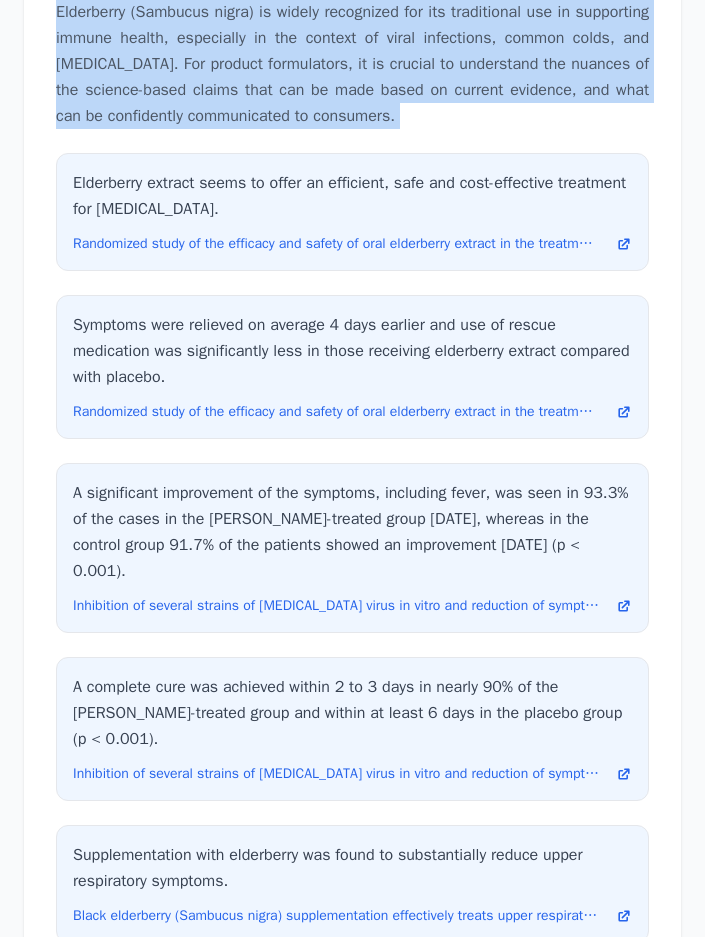 click on "Elderberry (Sambucus nigra) is widely recognized for its traditional use in supporting immune health, especially in the context of viral infections, common colds, and influenza. For product formulators, it is crucial to understand the nuances of the science-based claims that can be made based on current evidence, and what can be confidently communicated to consumers." at bounding box center (352, 64) 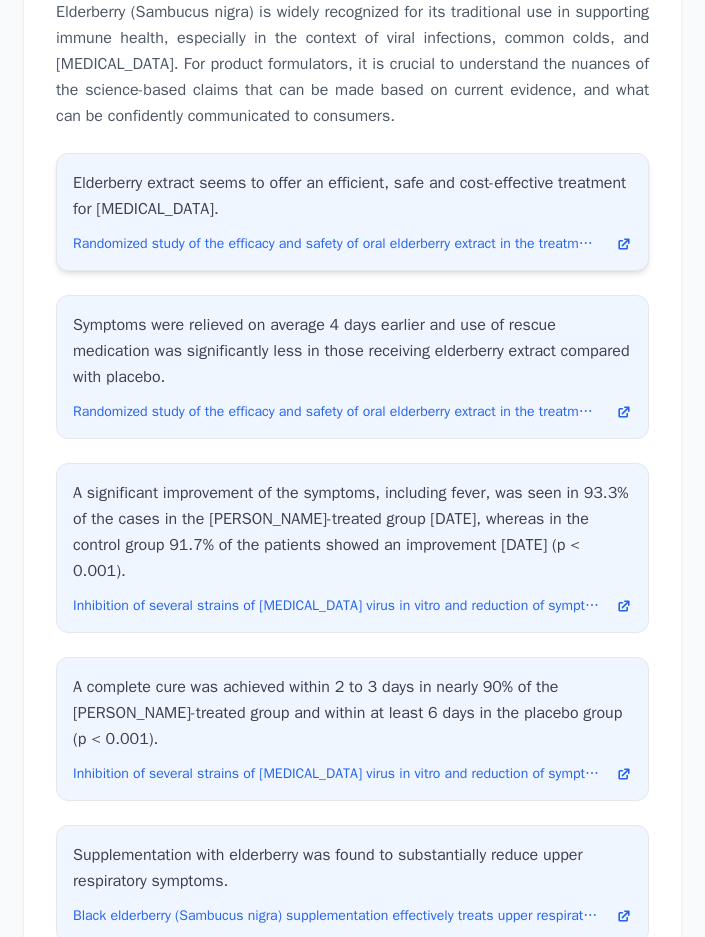click on "Elderberry extract seems to offer an efficient, safe and cost-effective treatment for influenza." at bounding box center [352, 196] 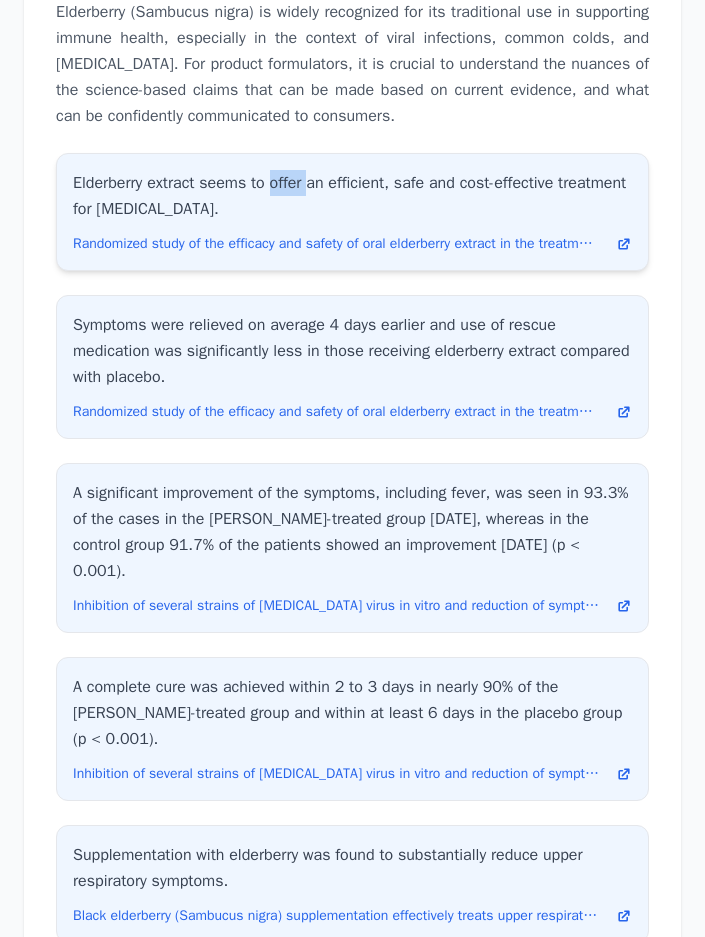 click on "Elderberry extract seems to offer an efficient, safe and cost-effective treatment for influenza." at bounding box center (352, 196) 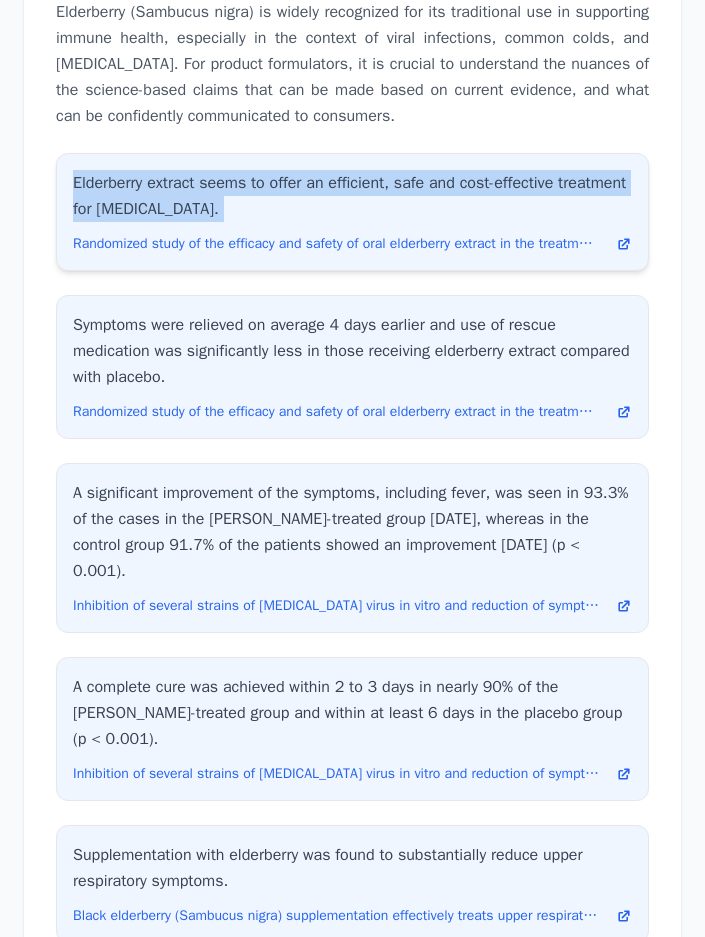 click on "Elderberry extract seems to offer an efficient, safe and cost-effective treatment for influenza." at bounding box center [352, 196] 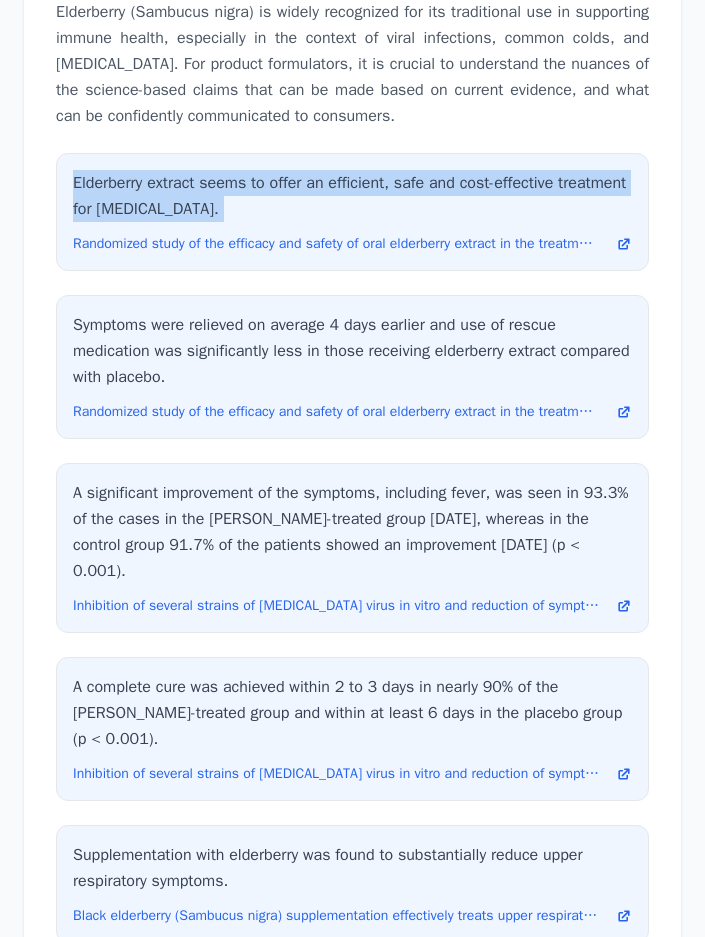 copy on "Elderberry extract seems to offer an efficient, safe and cost-effective treatment for influenza." 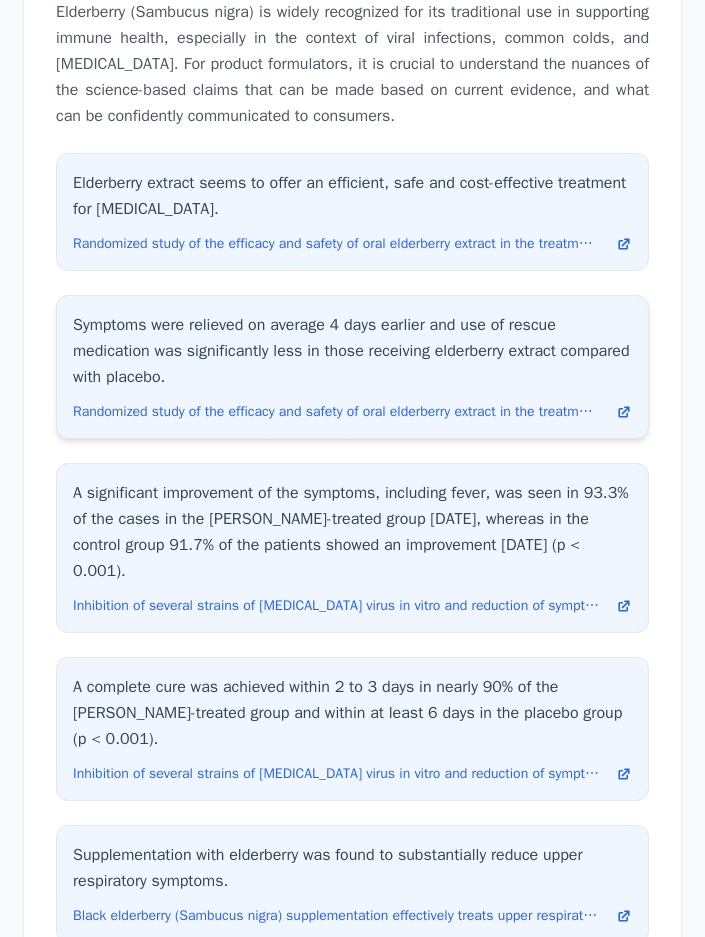 click on "Symptoms were relieved on average 4 days earlier and use of rescue medication was significantly less in those receiving elderberry extract compared with placebo." at bounding box center (352, 351) 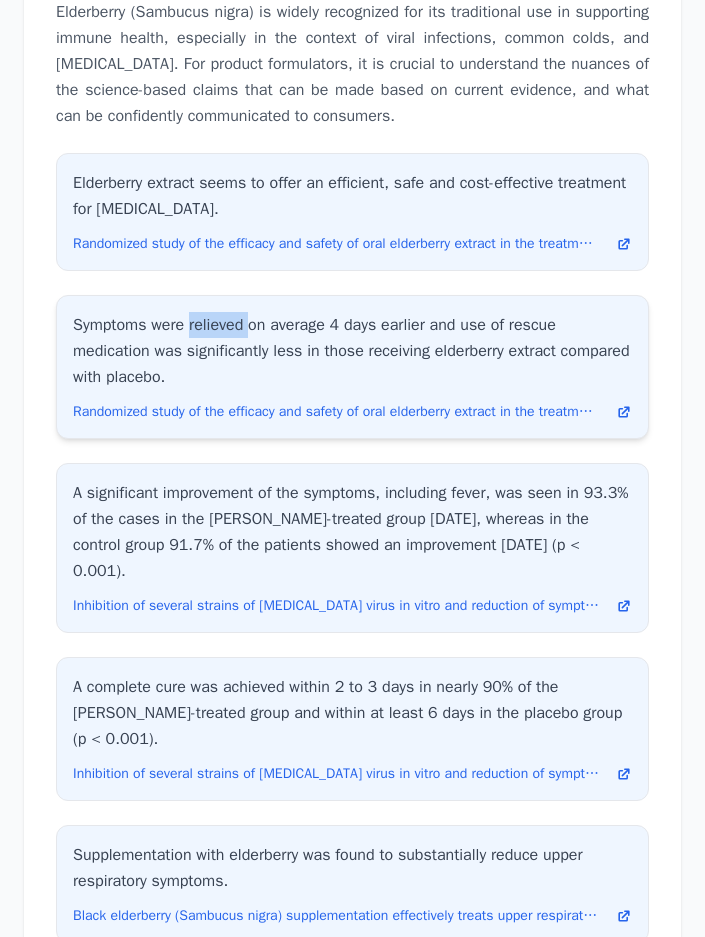 click on "Symptoms were relieved on average 4 days earlier and use of rescue medication was significantly less in those receiving elderberry extract compared with placebo." at bounding box center (352, 351) 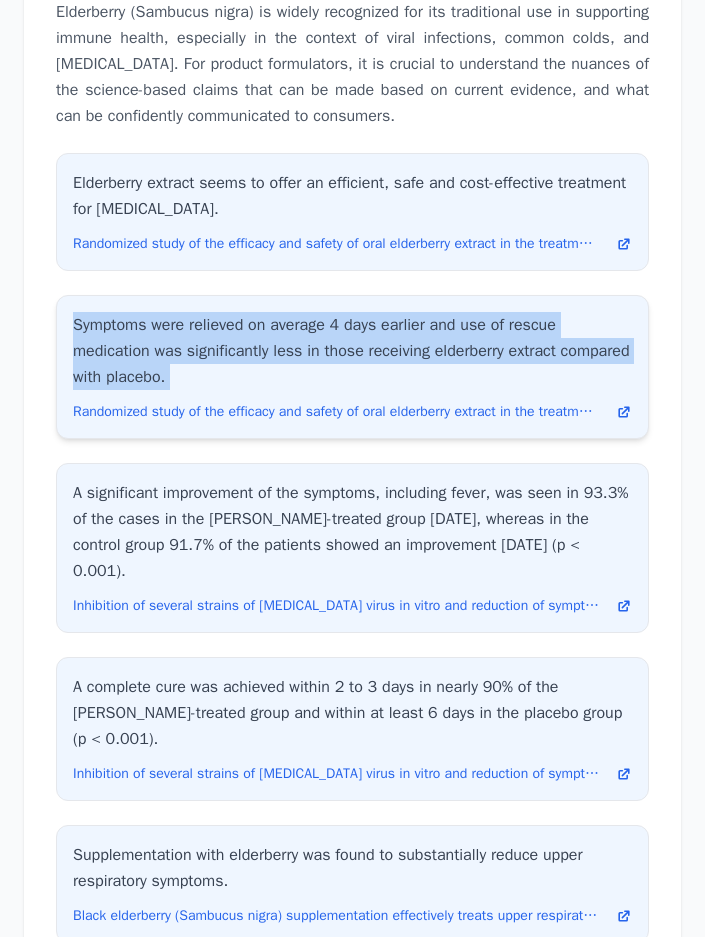 drag, startPoint x: 228, startPoint y: 338, endPoint x: 201, endPoint y: 365, distance: 38.183765 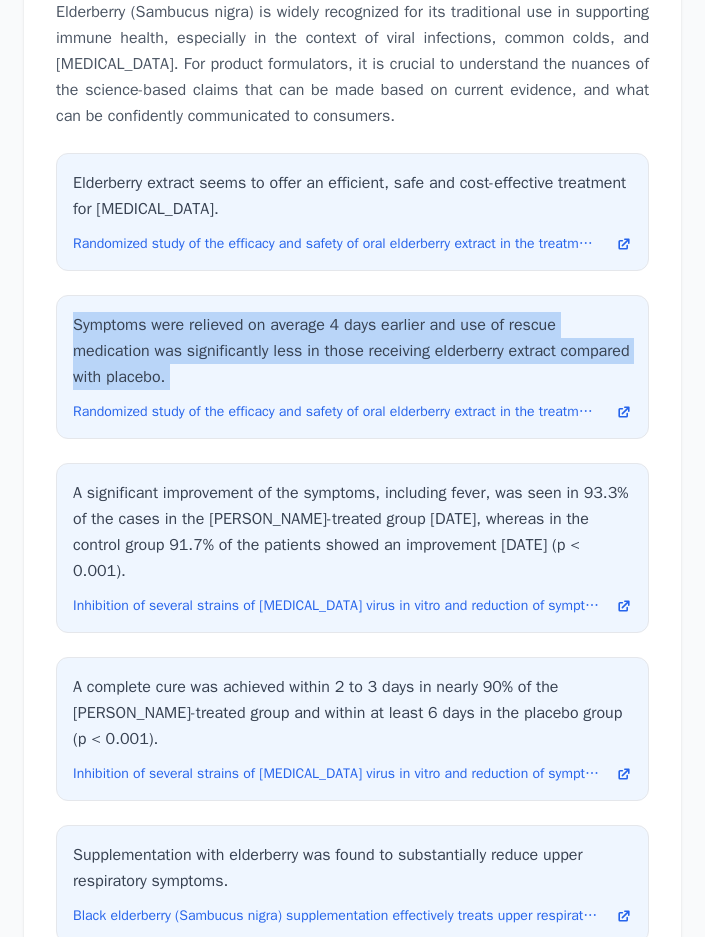 copy on "Symptoms were relieved on average 4 days earlier and use of rescue medication was significantly less in those receiving elderberry extract compared with placebo." 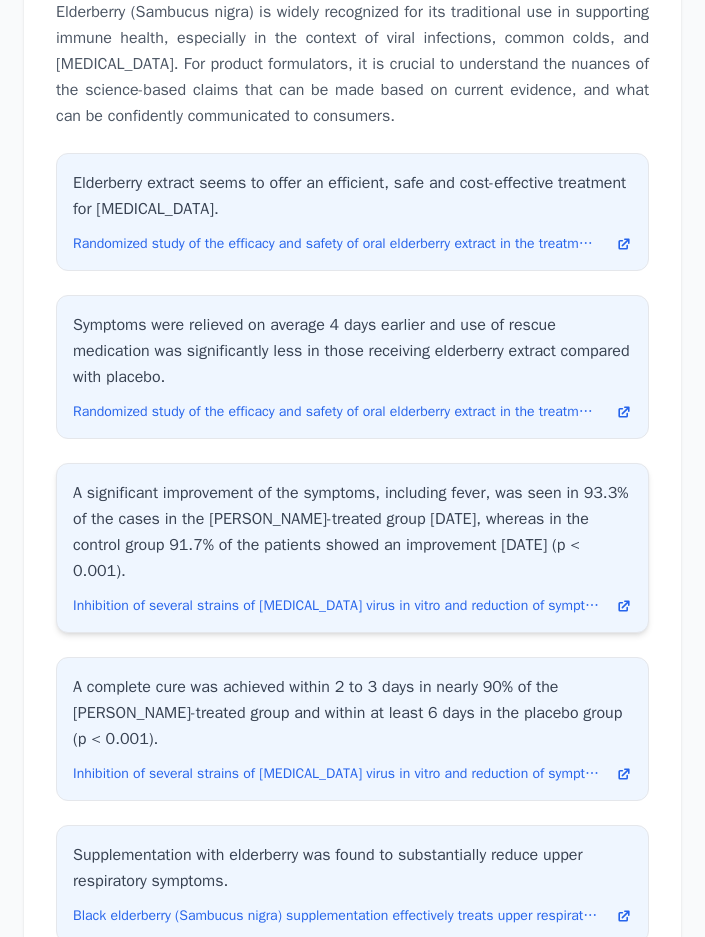 click on "A significant improvement of the symptoms, including fever, was seen in 93.3% of the cases in the SAM-treated group within 2 days, whereas in the control group 91.7% of the patients showed an improvement within 6 days (p < 0.001)." at bounding box center [352, 532] 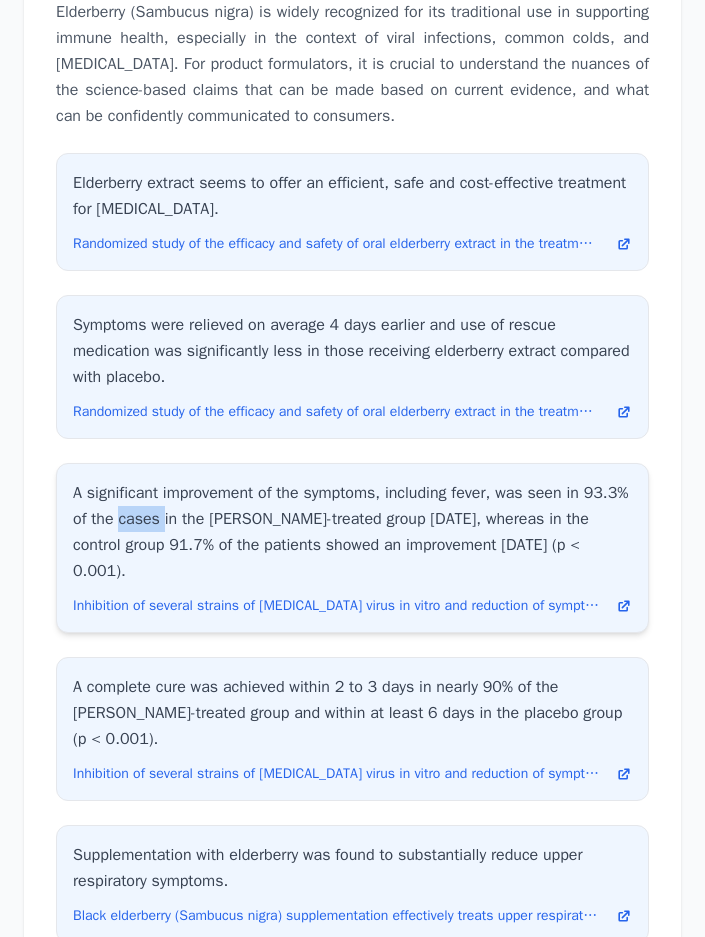 click on "A significant improvement of the symptoms, including fever, was seen in 93.3% of the cases in the SAM-treated group within 2 days, whereas in the control group 91.7% of the patients showed an improvement within 6 days (p < 0.001)." at bounding box center (352, 532) 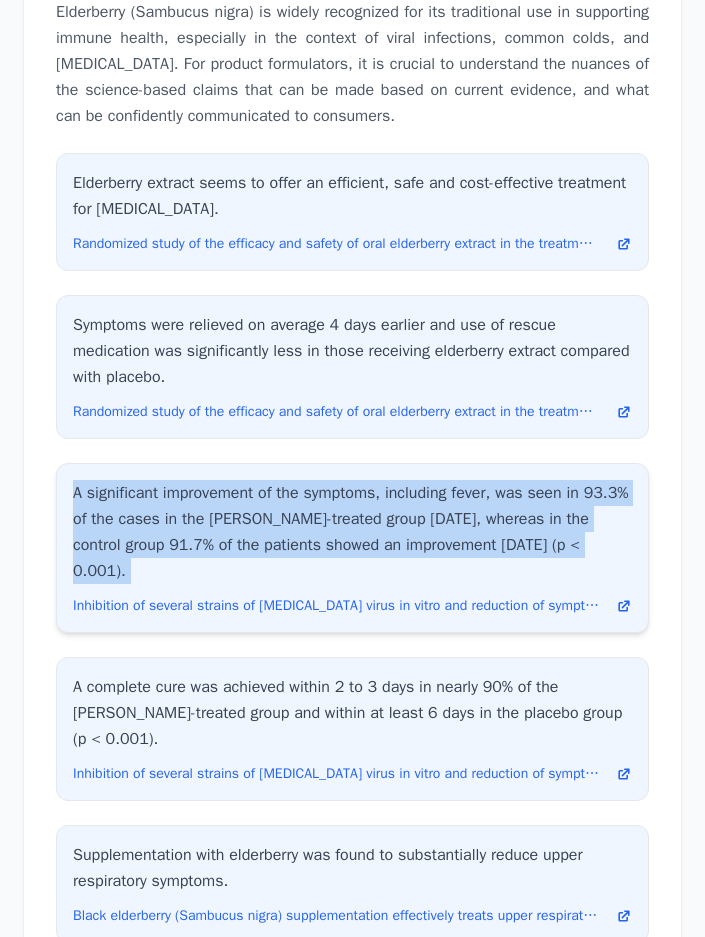 click on "A significant improvement of the symptoms, including fever, was seen in 93.3% of the cases in the SAM-treated group within 2 days, whereas in the control group 91.7% of the patients showed an improvement within 6 days (p < 0.001)." at bounding box center [352, 532] 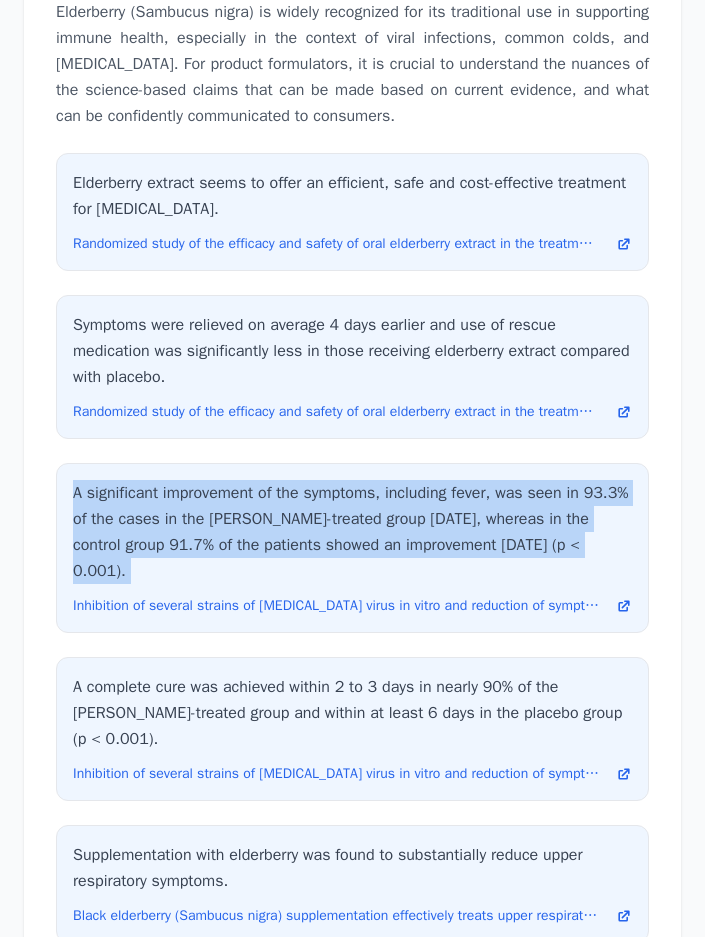 copy on "A significant improvement of the symptoms, including fever, was seen in 93.3% of the cases in the SAM-treated group within 2 days, whereas in the control group 91.7% of the patients showed an improvement within 6 days (p < 0.001)." 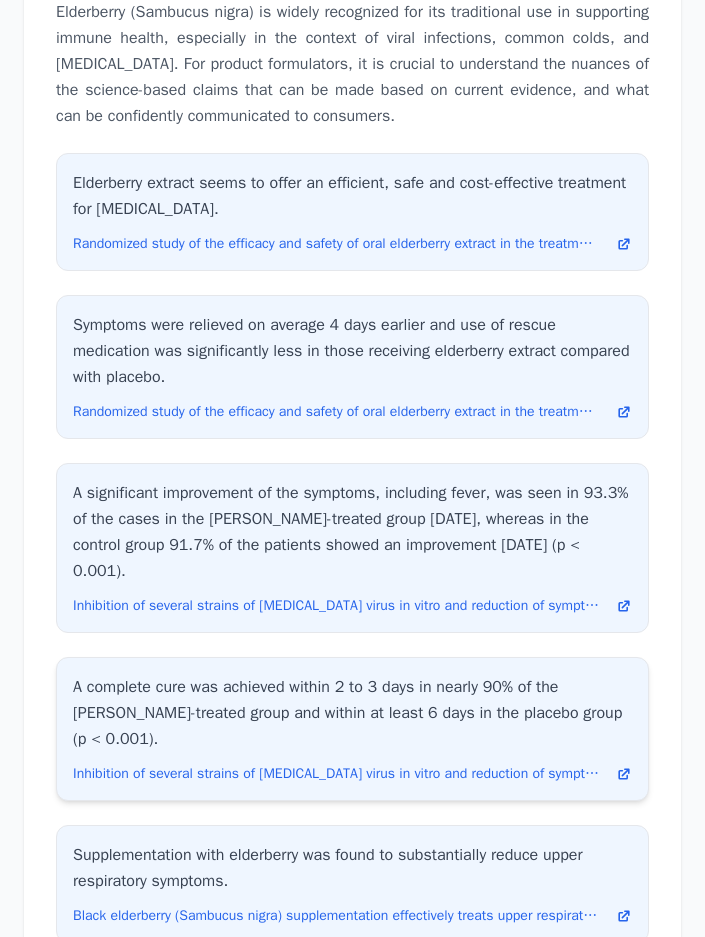 click on "A complete cure was achieved within 2 to 3 days in nearly 90% of the SAM-treated group and within at least 6 days in the placebo group (p < 0.001)." at bounding box center [352, 713] 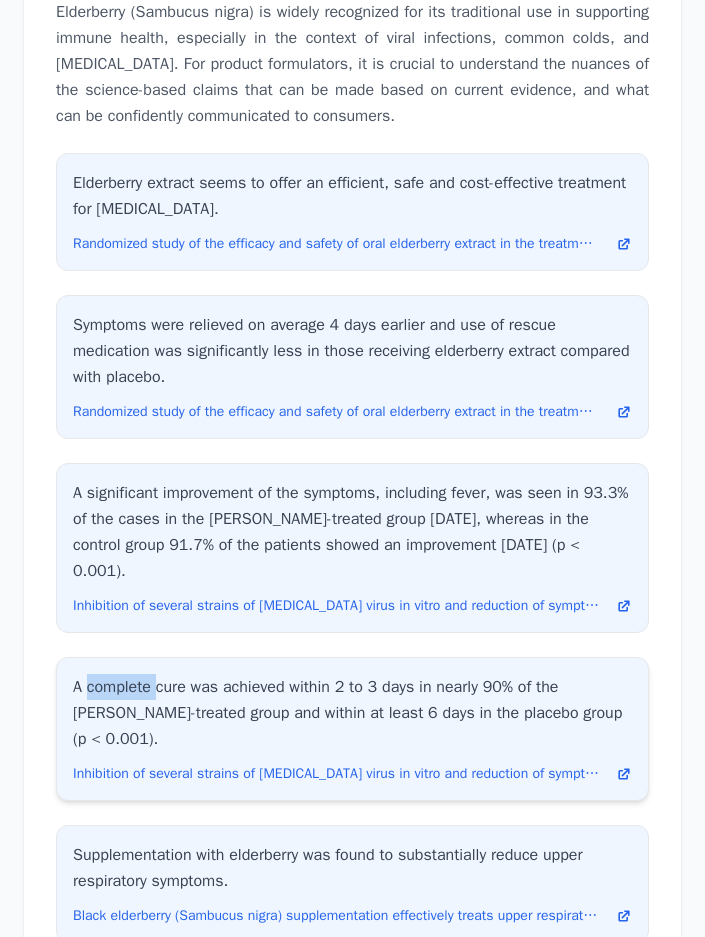 click on "A complete cure was achieved within 2 to 3 days in nearly 90% of the SAM-treated group and within at least 6 days in the placebo group (p < 0.001)." at bounding box center (352, 713) 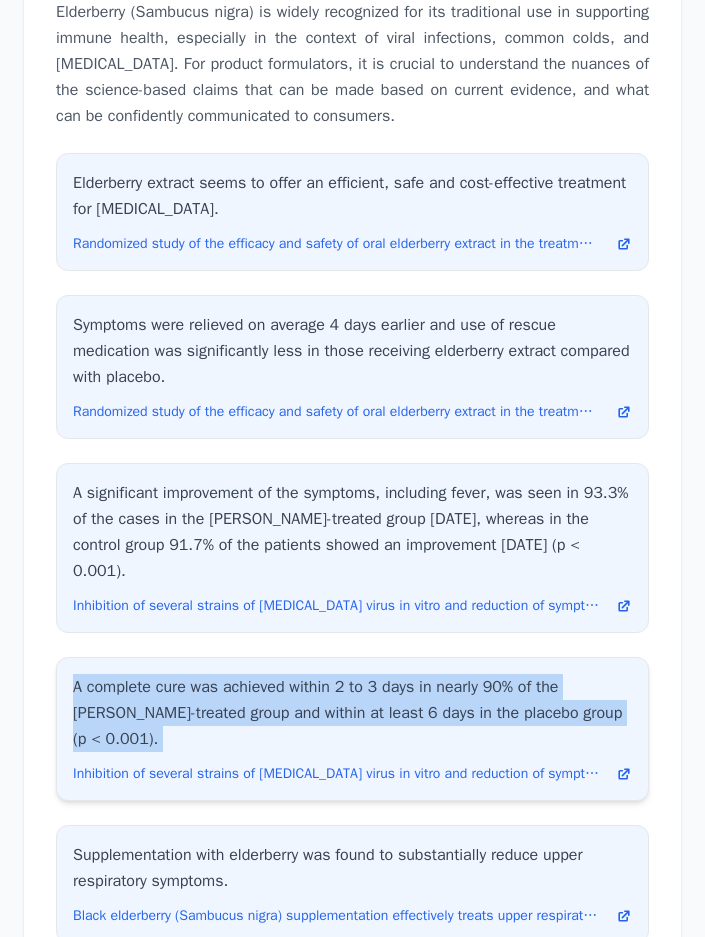 click on "A complete cure was achieved within 2 to 3 days in nearly 90% of the SAM-treated group and within at least 6 days in the placebo group (p < 0.001)." at bounding box center [352, 713] 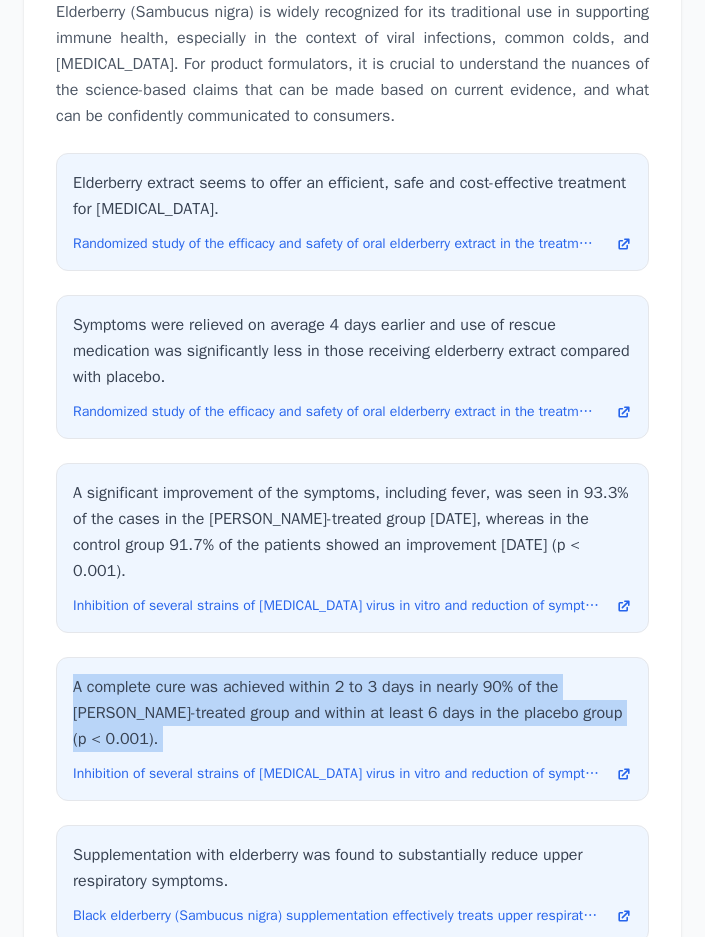 copy on "A complete cure was achieved within 2 to 3 days in nearly 90% of the SAM-treated group and within at least 6 days in the placebo group (p < 0.001)." 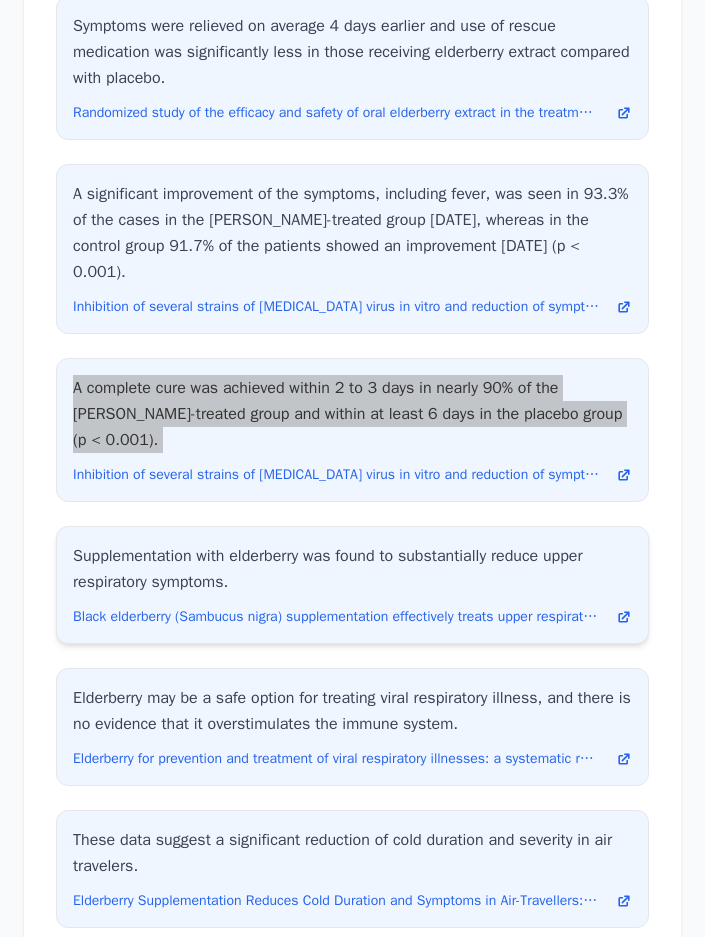 scroll, scrollTop: 5542, scrollLeft: 0, axis: vertical 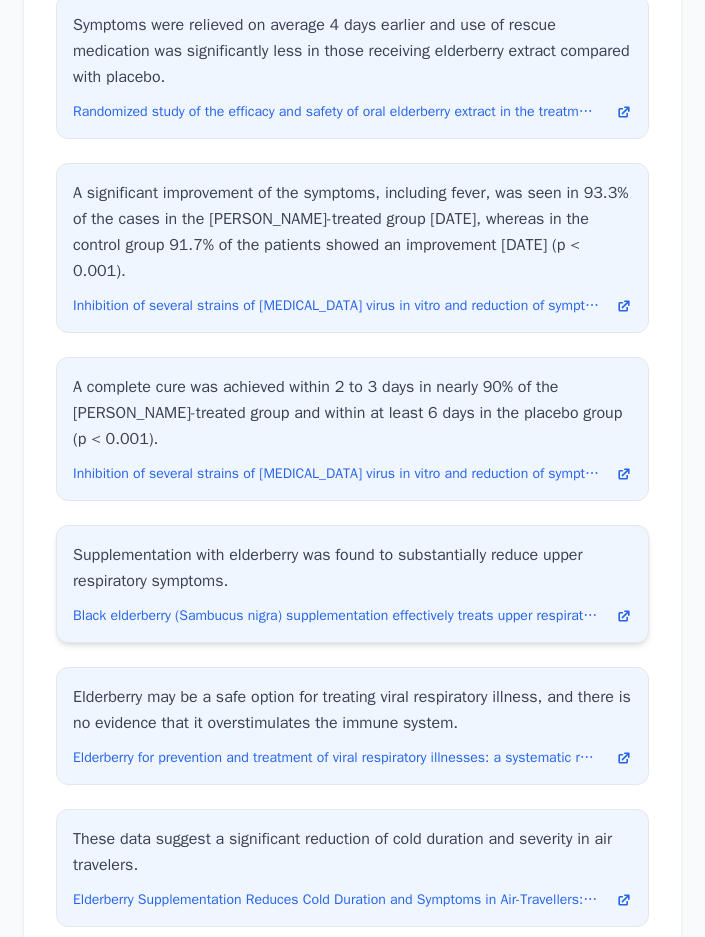 click on "Supplementation with elderberry was found to substantially reduce upper respiratory symptoms." at bounding box center (352, 568) 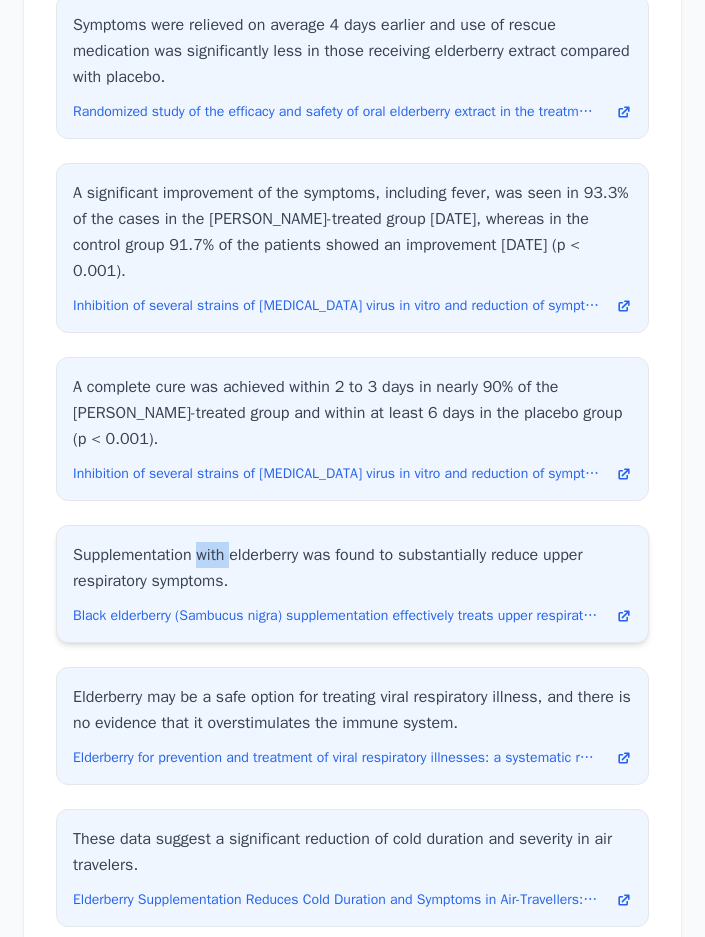 click on "Supplementation with elderberry was found to substantially reduce upper respiratory symptoms." at bounding box center (352, 568) 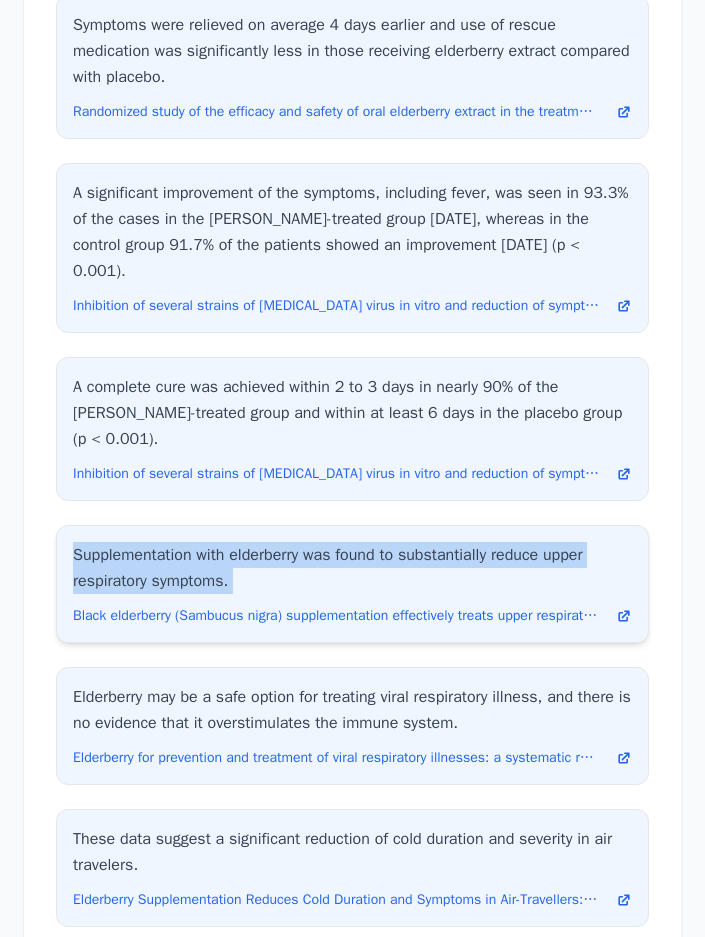 click on "Supplementation with elderberry was found to substantially reduce upper respiratory symptoms." at bounding box center (352, 568) 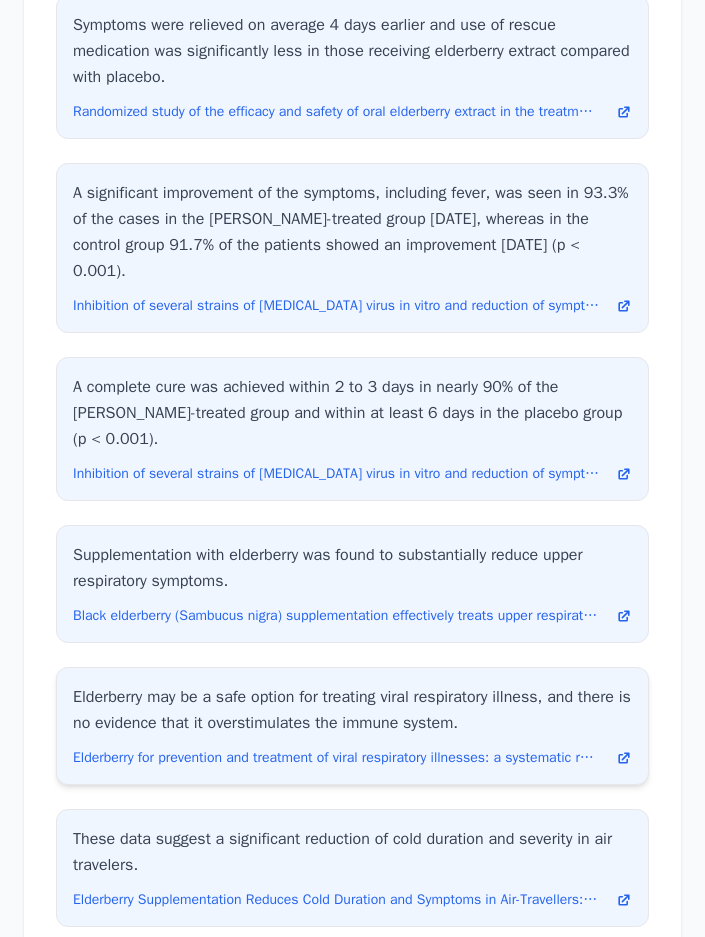 click on "Elderberry may be a safe option for treating viral respiratory illness, and there is no evidence that it overstimulates the immune system." at bounding box center (352, 710) 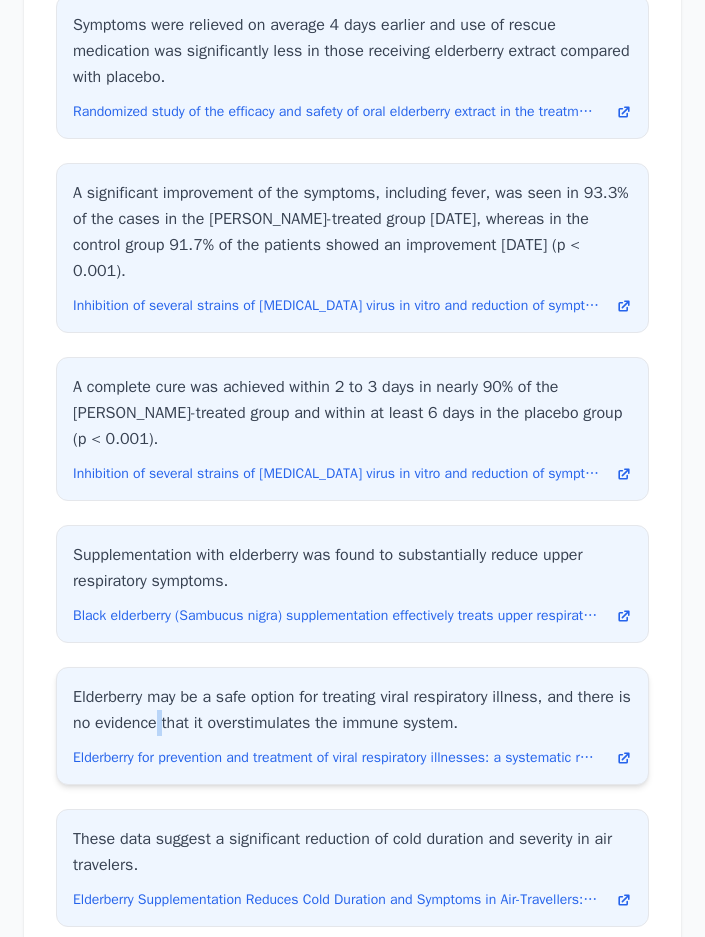 click on "Elderberry may be a safe option for treating viral respiratory illness, and there is no evidence that it overstimulates the immune system." at bounding box center (352, 710) 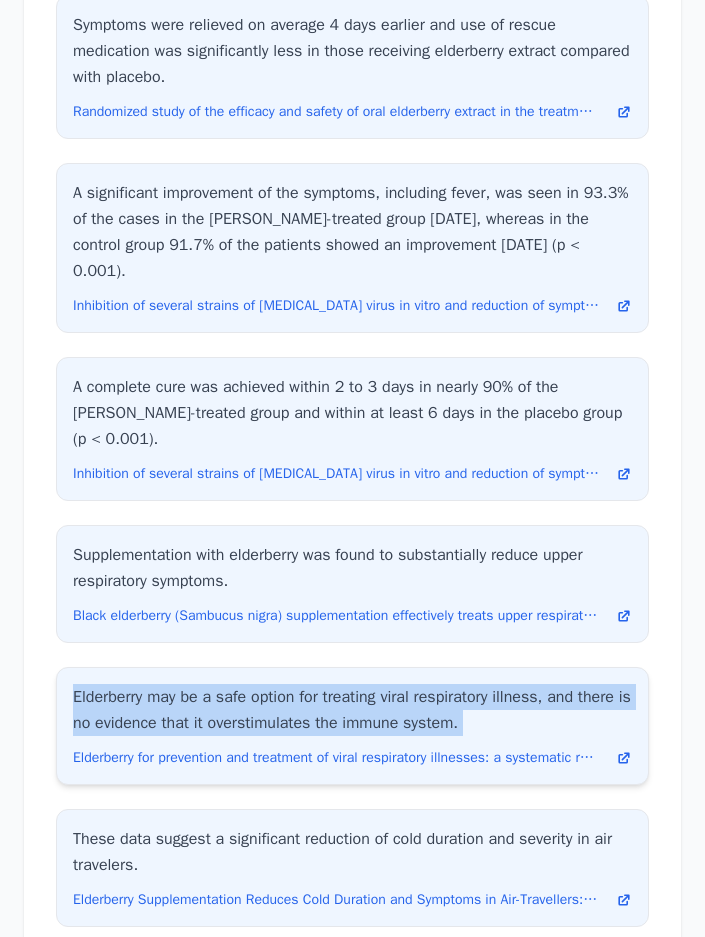 click on "Elderberry may be a safe option for treating viral respiratory illness, and there is no evidence that it overstimulates the immune system." at bounding box center (352, 710) 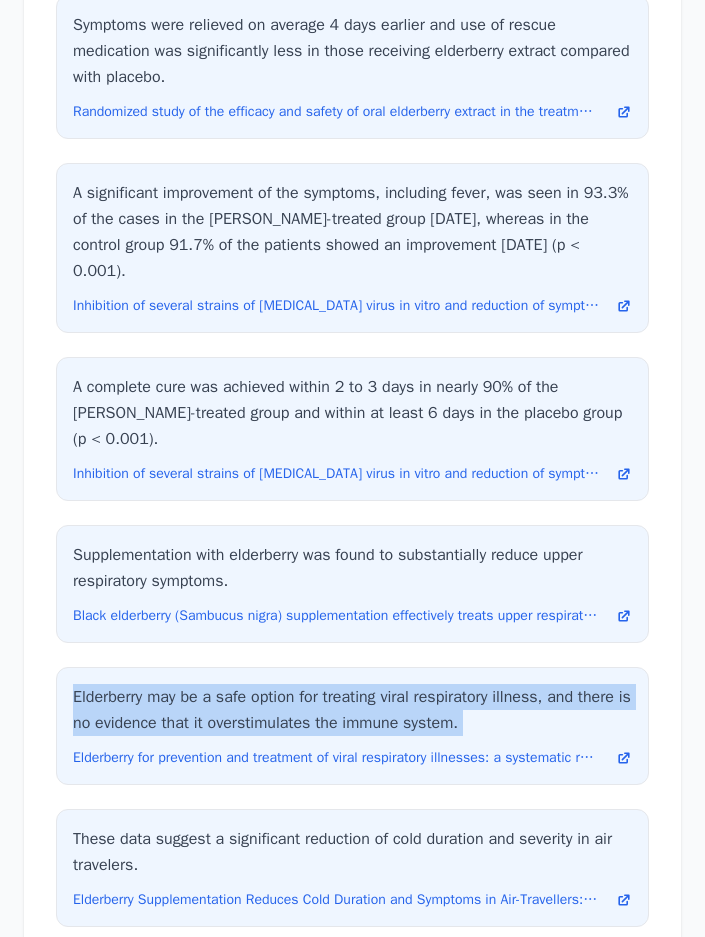 copy on "Elderberry may be a safe option for treating viral respiratory illness, and there is no evidence that it overstimulates the immune system." 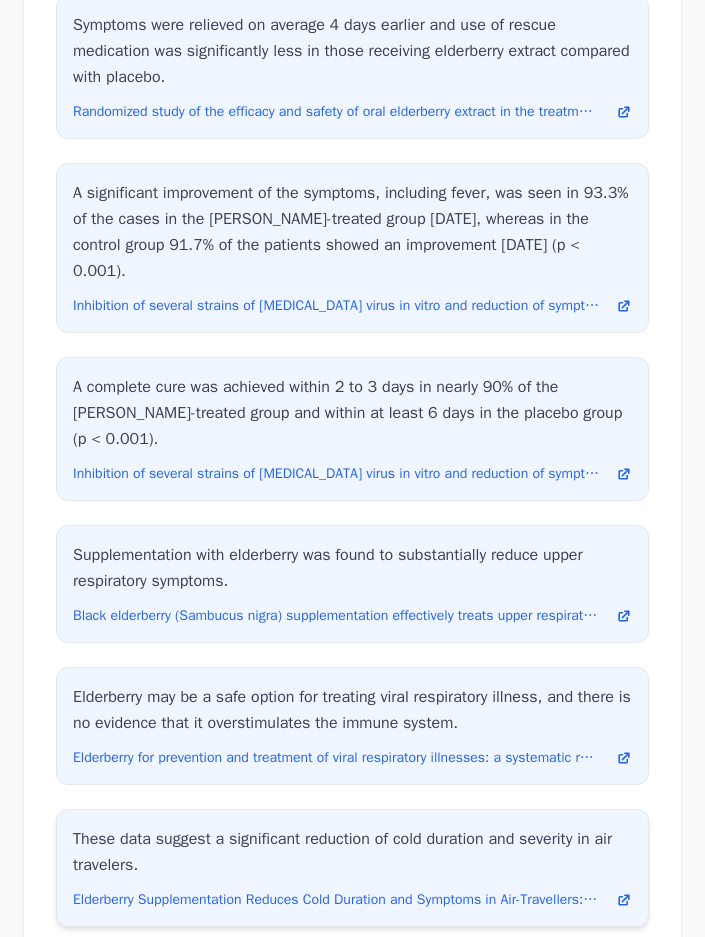 click on "These data suggest a significant reduction of cold duration and severity in air travelers." at bounding box center (352, 852) 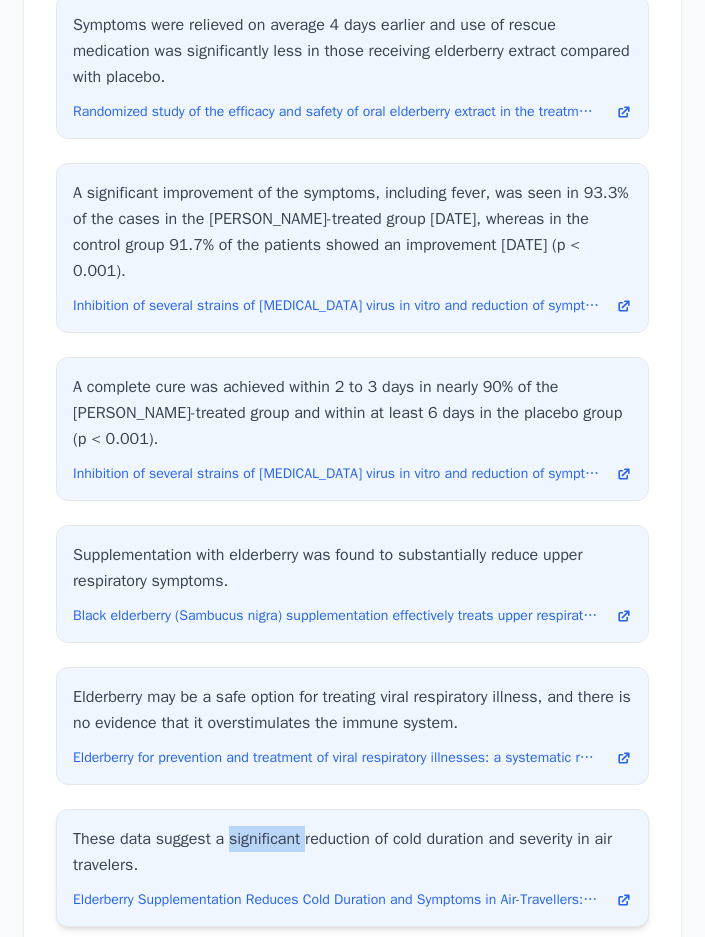click on "These data suggest a significant reduction of cold duration and severity in air travelers." at bounding box center [352, 852] 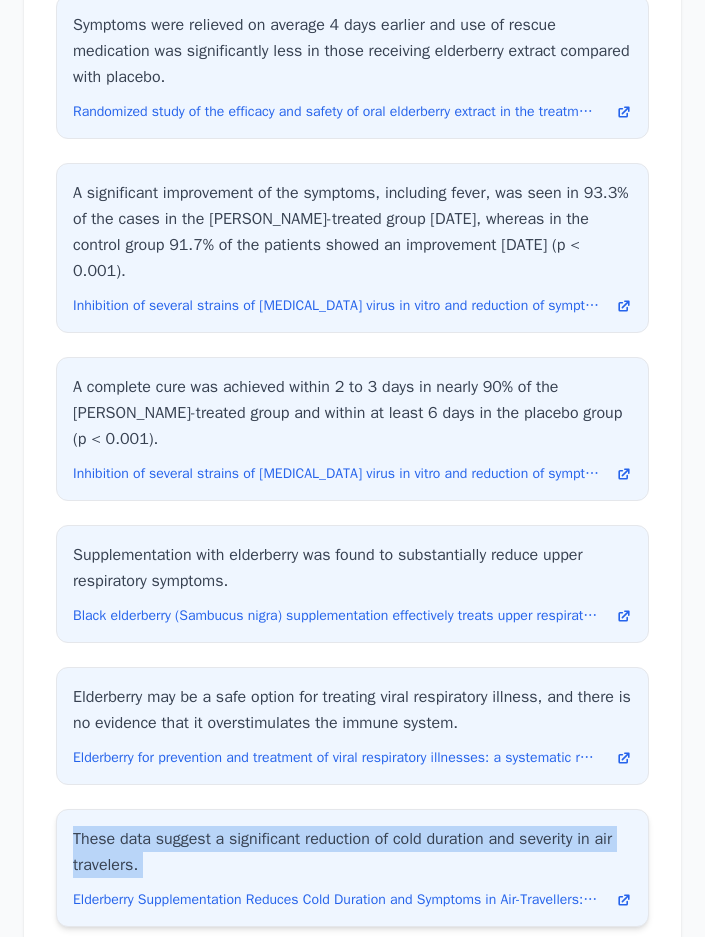 click on "These data suggest a significant reduction of cold duration and severity in air travelers." at bounding box center [352, 852] 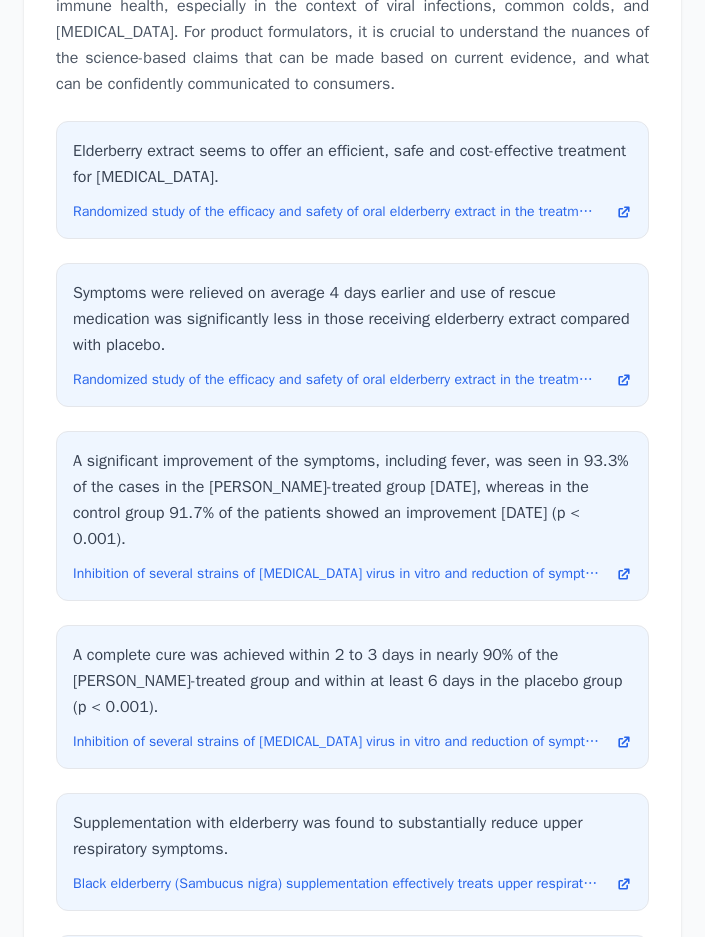 scroll, scrollTop: 5242, scrollLeft: 0, axis: vertical 